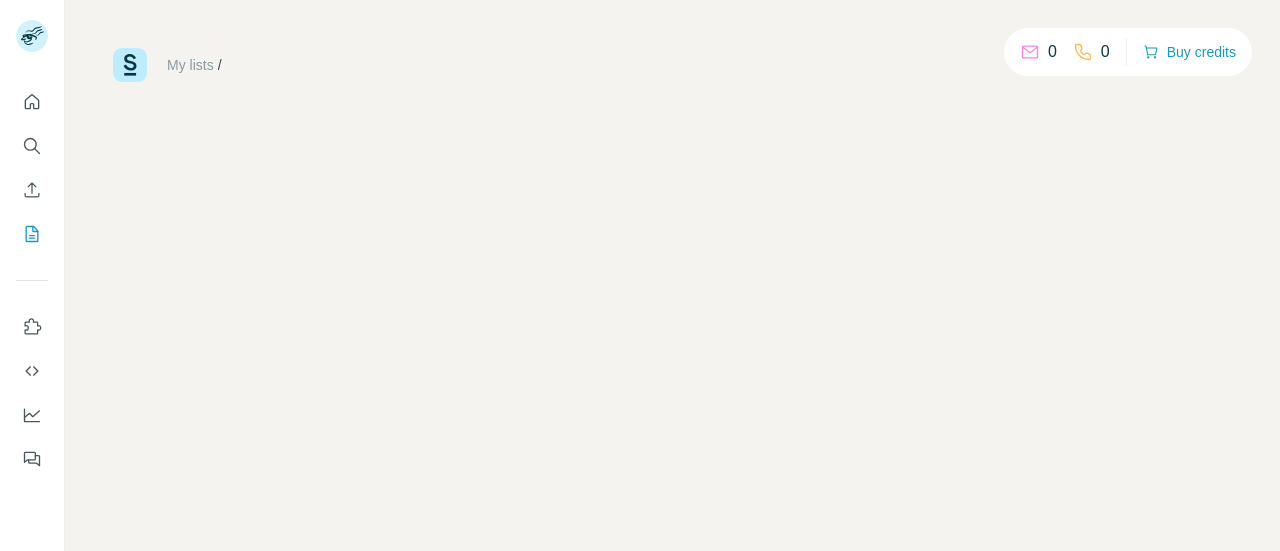 scroll, scrollTop: 0, scrollLeft: 0, axis: both 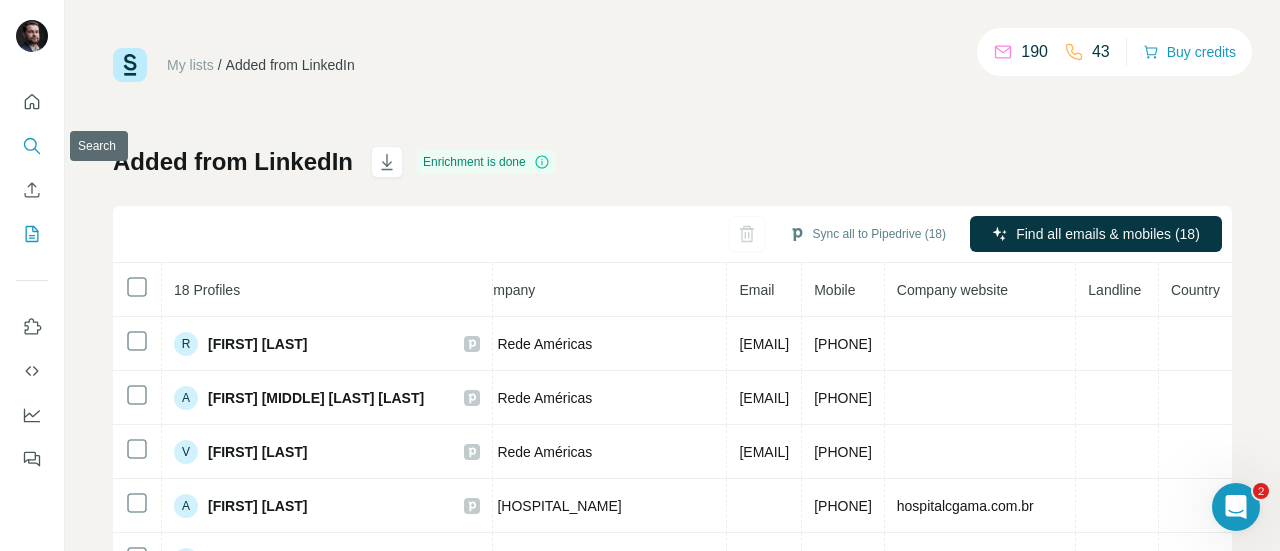 click 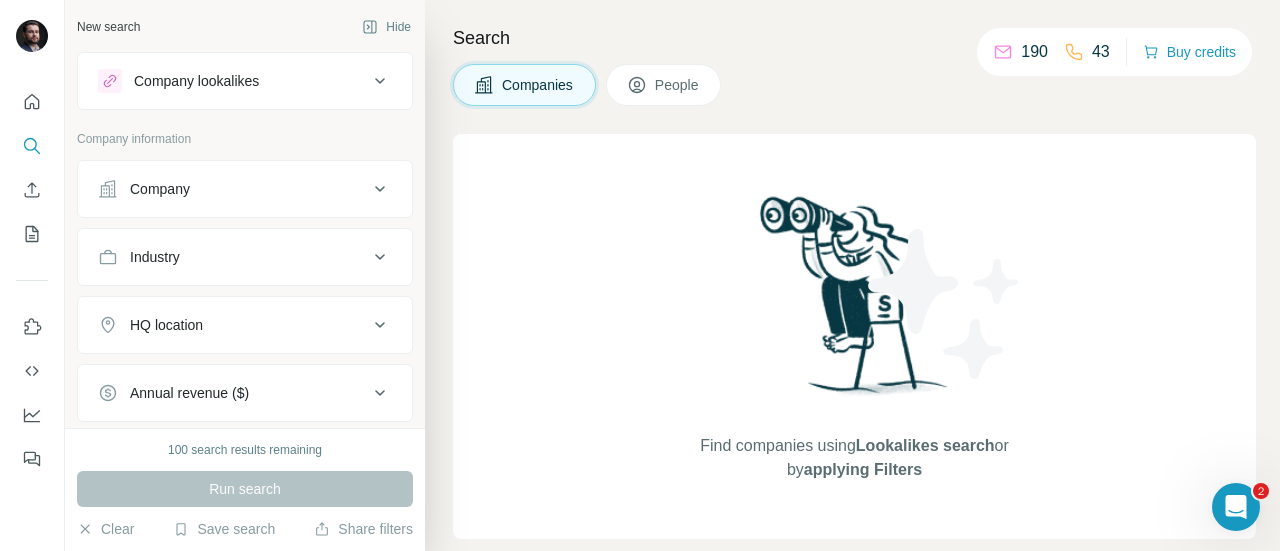 click on "Companies" at bounding box center [538, 85] 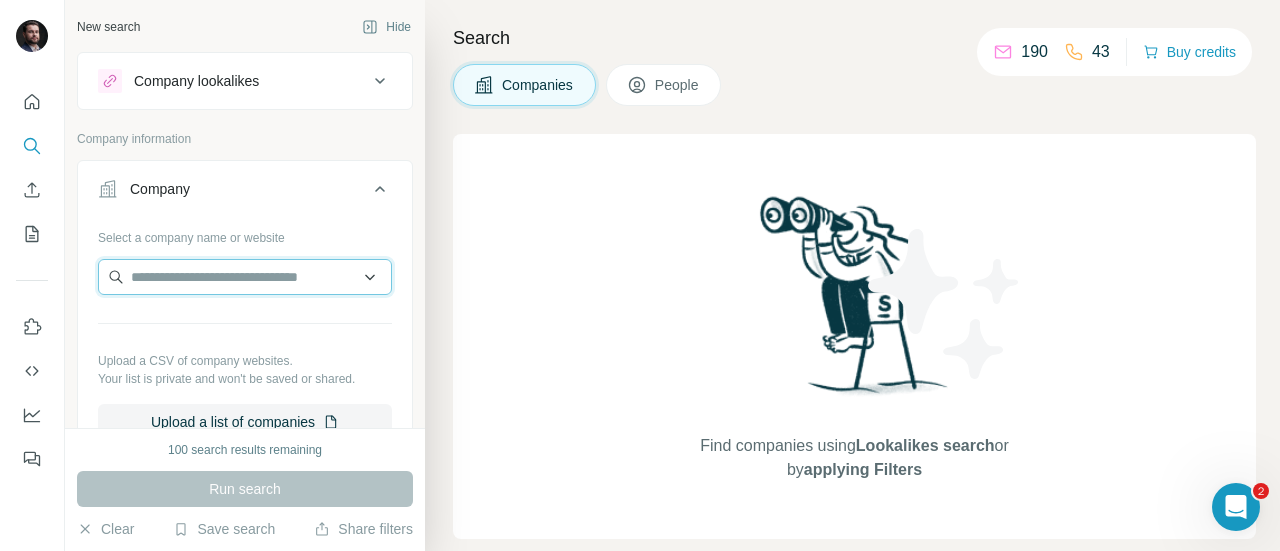 click at bounding box center (245, 277) 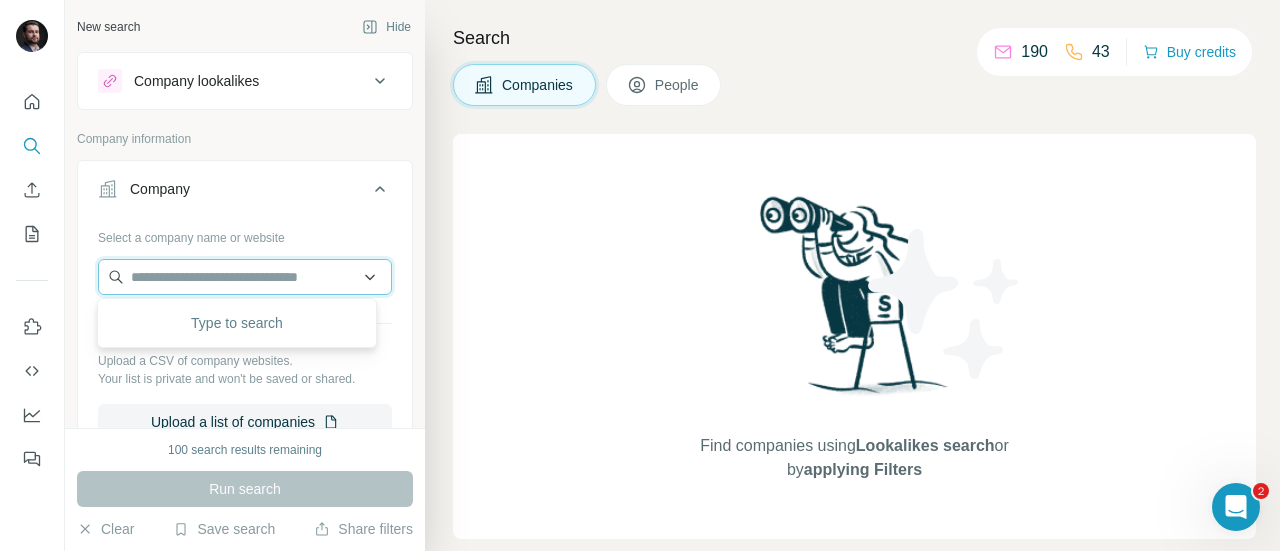 type on "*" 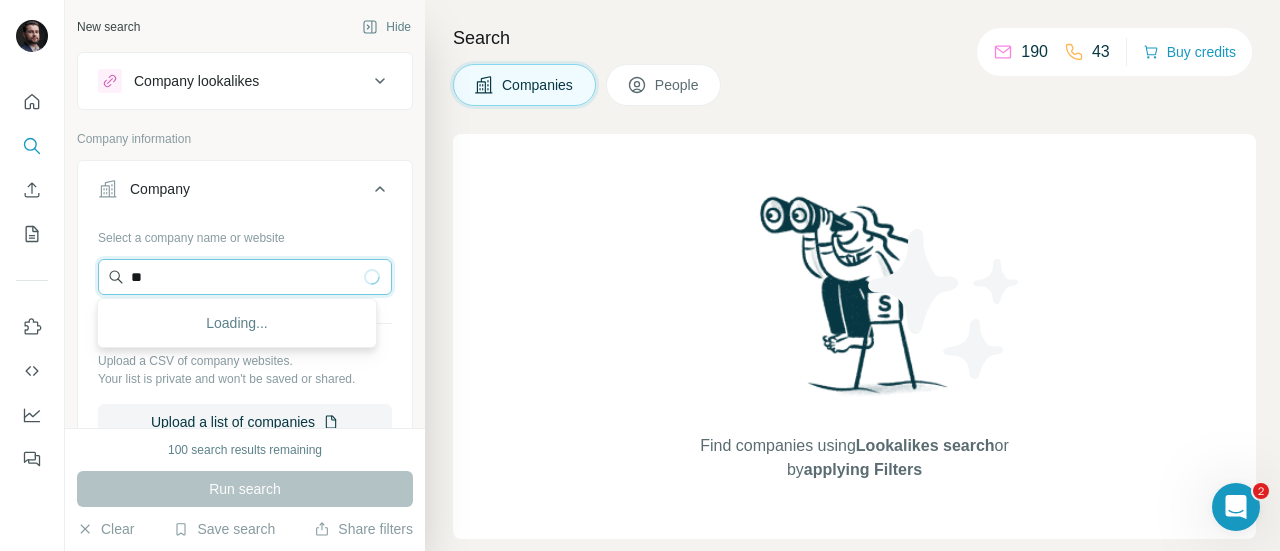 type on "*" 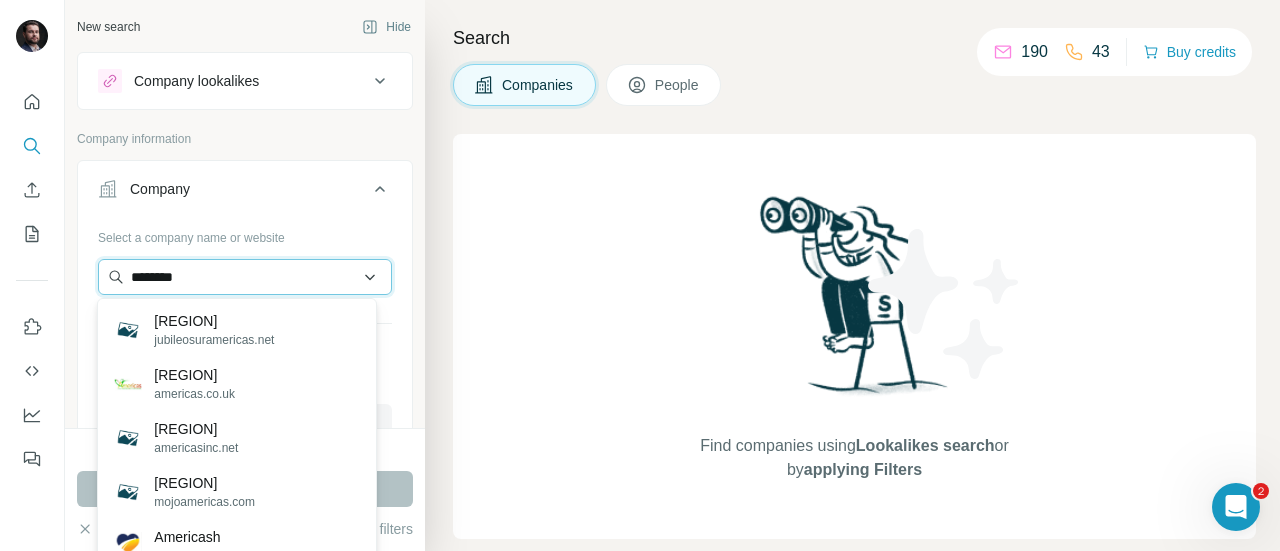 click on "********" at bounding box center (245, 277) 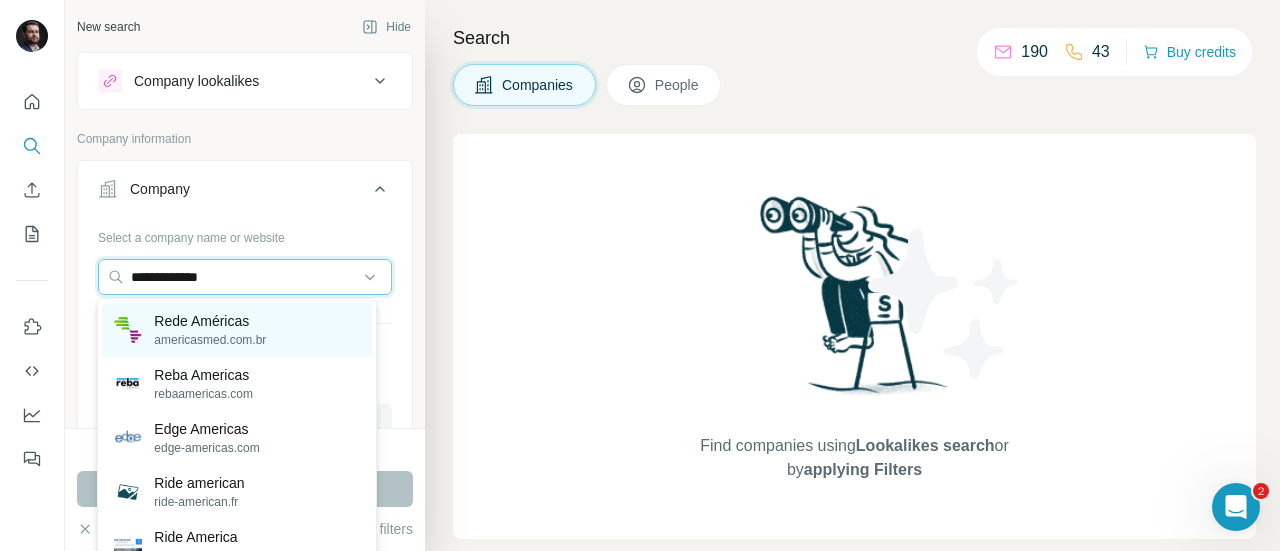 type on "**********" 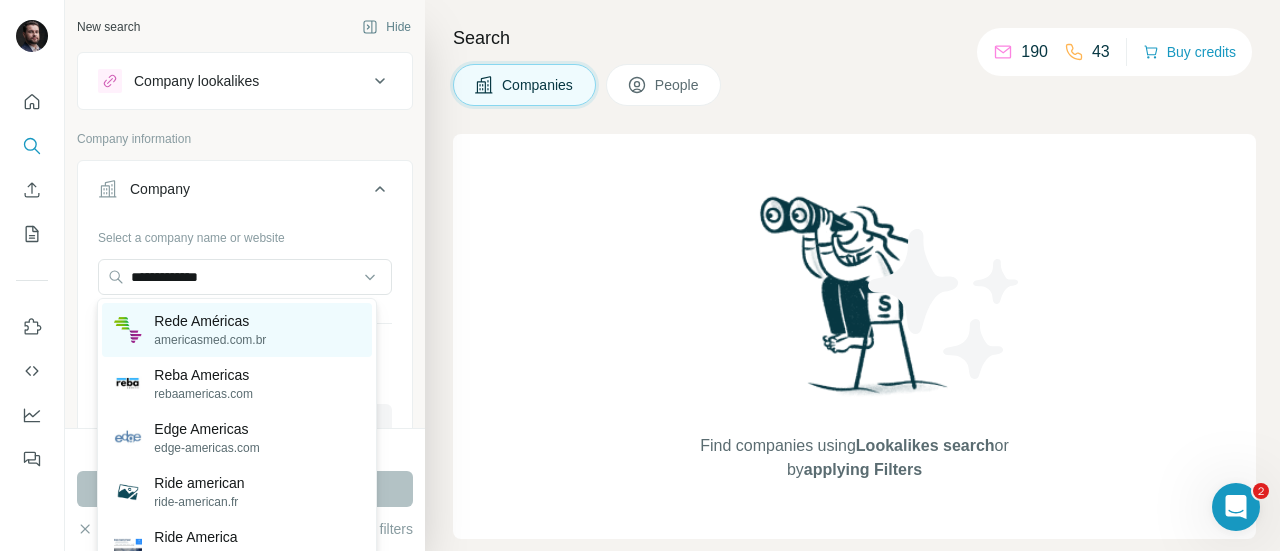 click on "Rede Américas americasmed.com.br" at bounding box center [236, 330] 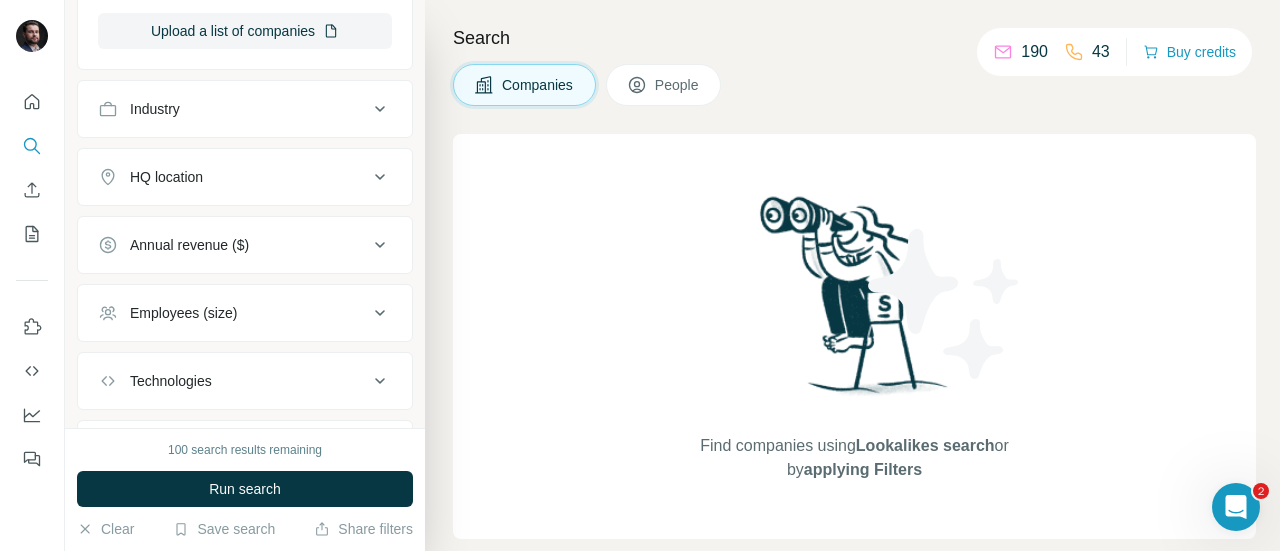 scroll, scrollTop: 560, scrollLeft: 0, axis: vertical 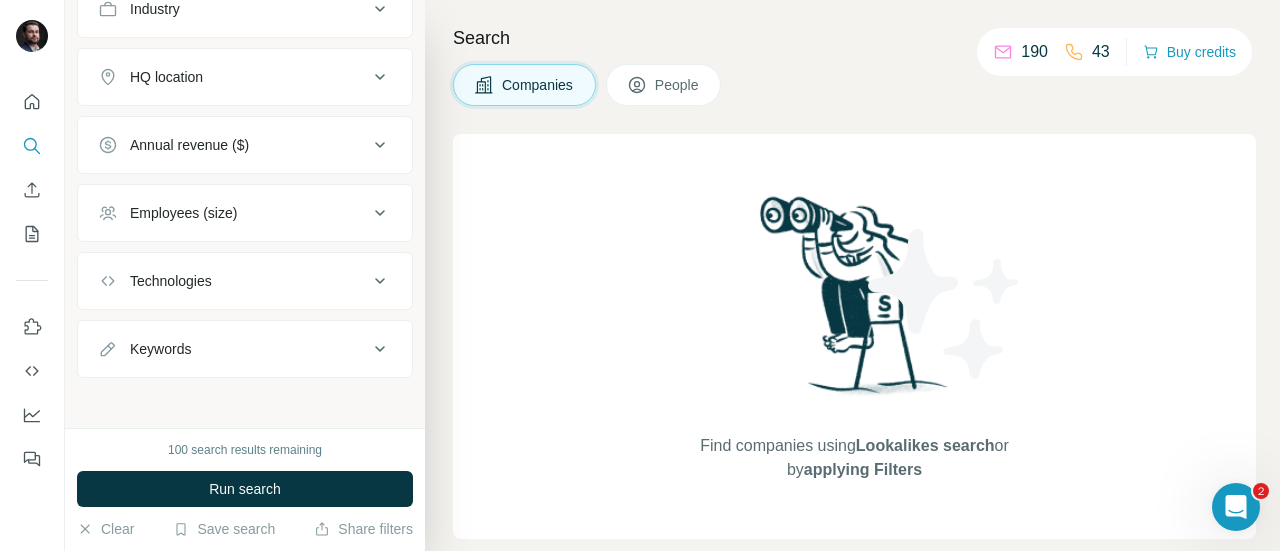 click on "Keywords" at bounding box center [233, 349] 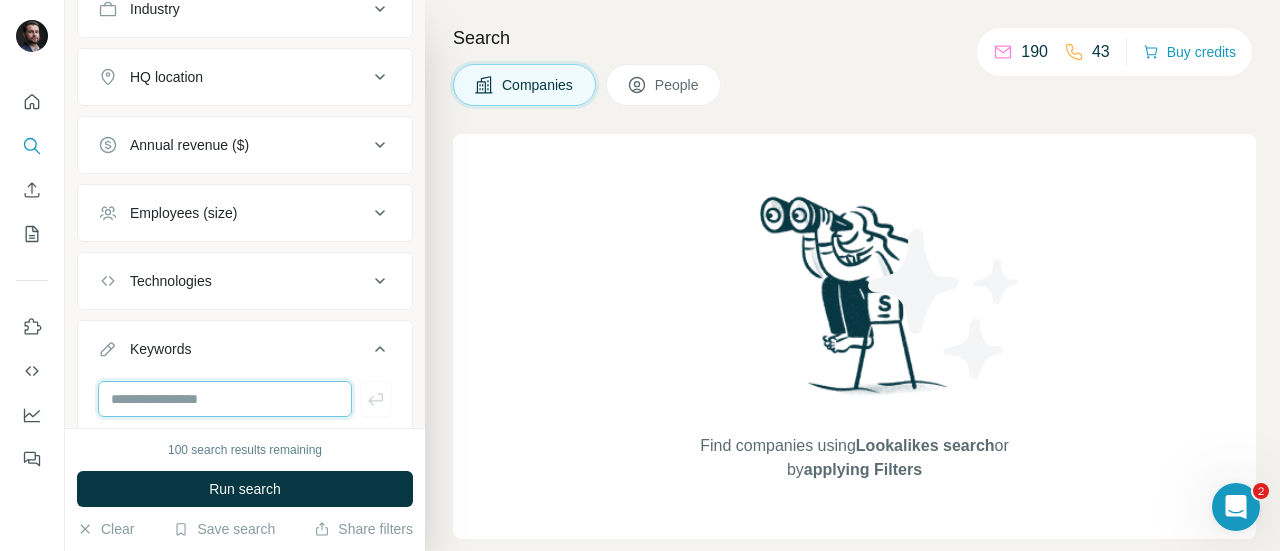 click at bounding box center (225, 399) 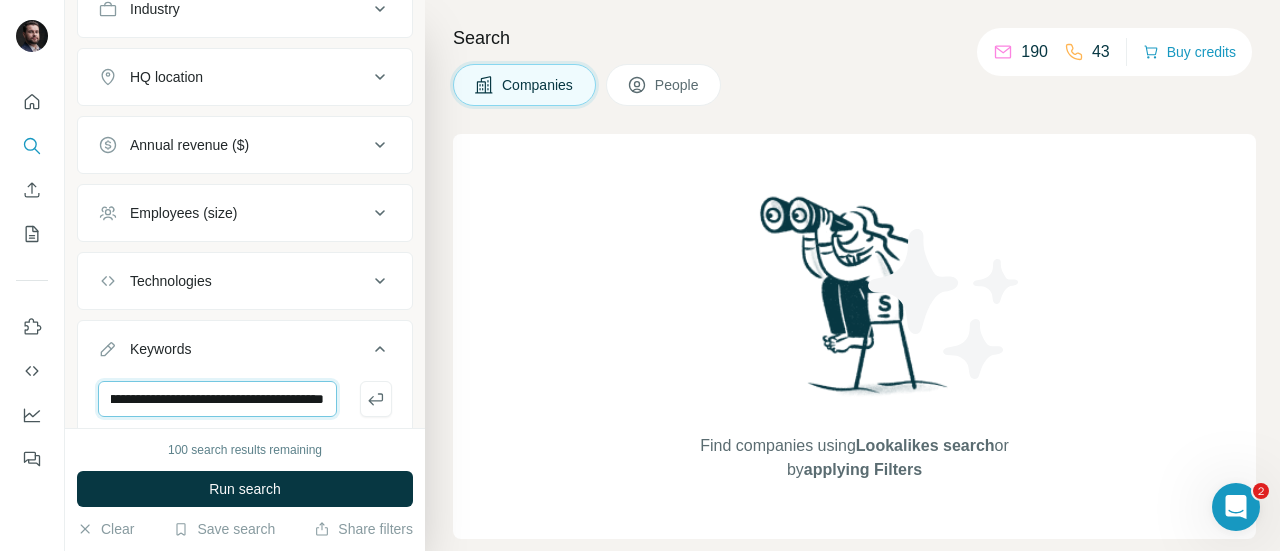 scroll, scrollTop: 0, scrollLeft: 142, axis: horizontal 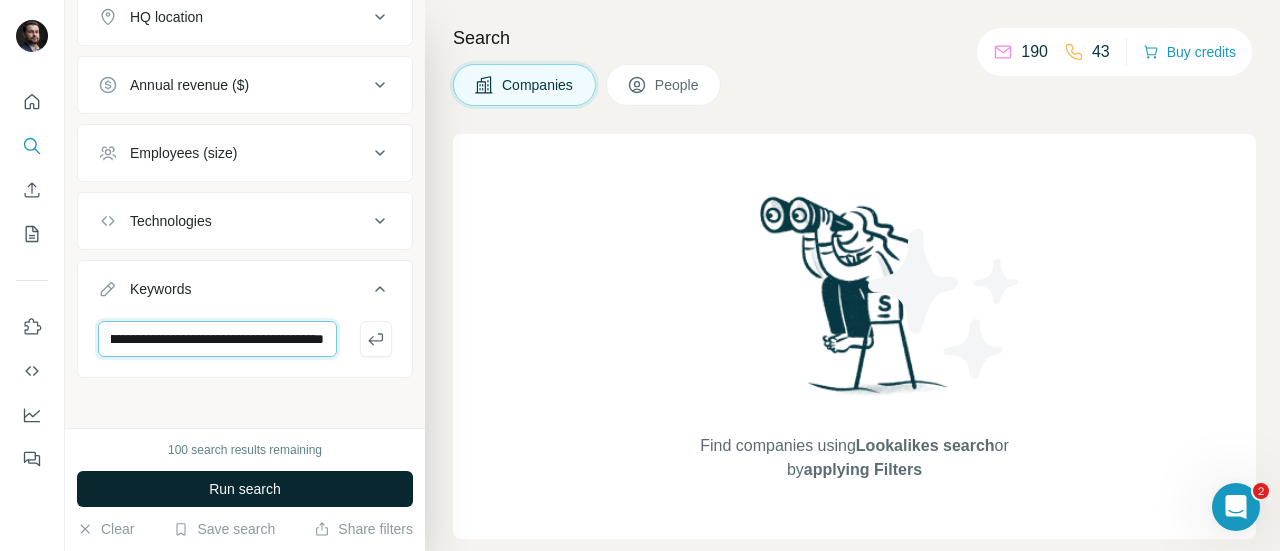 type on "**********" 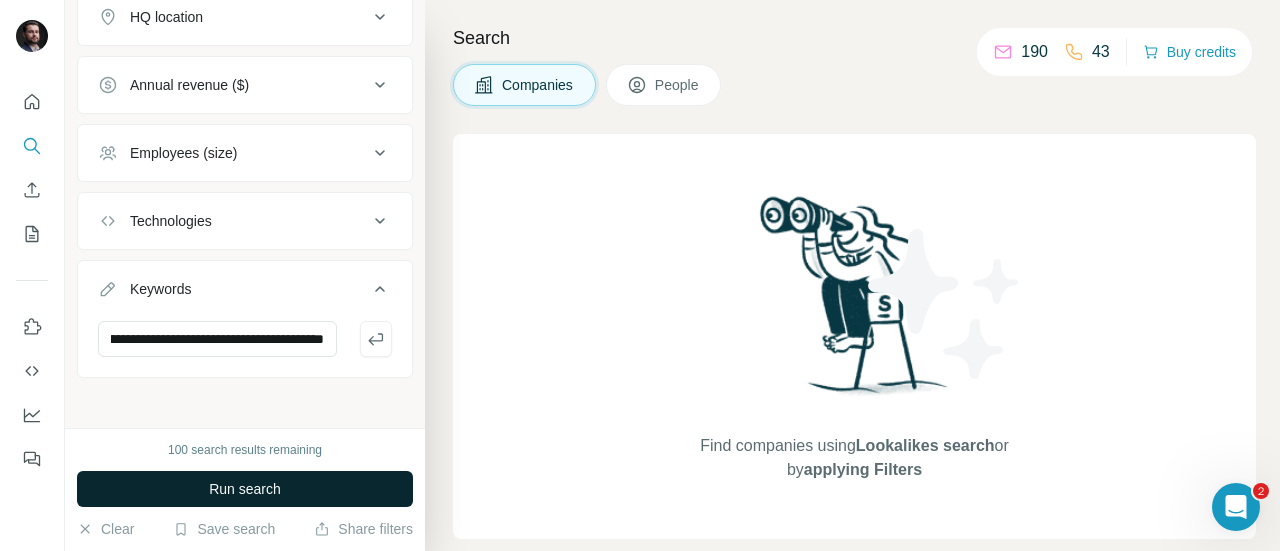 click on "Run search" at bounding box center (245, 489) 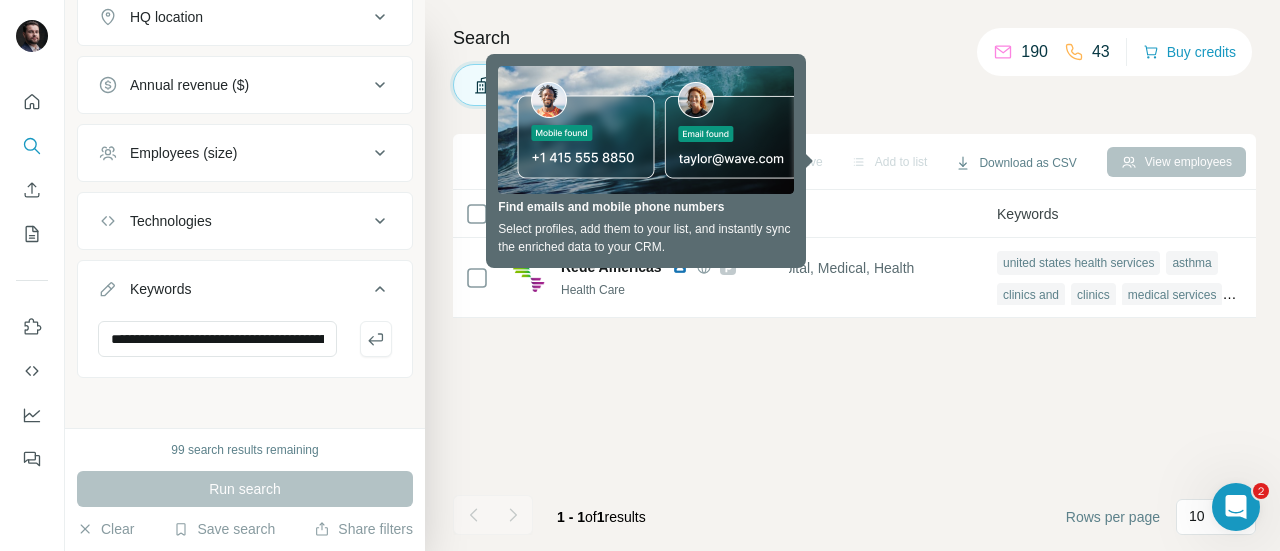 scroll, scrollTop: 0, scrollLeft: 1640, axis: horizontal 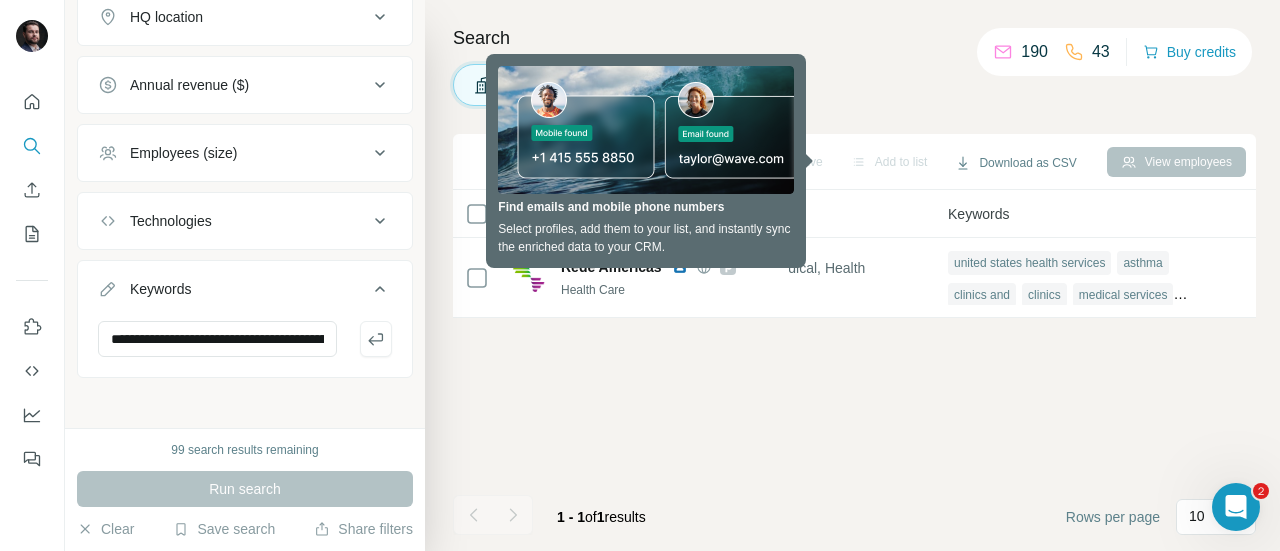 click on "Search Companies People Sync to Pipedrive Add to list Download as CSV View employees 0 selected   Companies Employees Size HQ location About Lists Annual revenue Technologies Industry Keywords Rede Américas Health Care View 1,383 employees 10K-50K 🇧🇷 [REGION], [CITY] + 11 Not in a list $ 100-500M Google Tag Manager, Akamai, Akamai mPulse, Swiper, OneTrust, YouTube, cdnjs, WhatsApp Business Chat, phpRS, PHP, Google Analytics, jQuery, HSTS, Boomerang, Cloudflare, Drupal, Google Font API, jsDelivr, Aprimo, Facebook Pixel Health Care, Hospital, Medical, Health Diagnostics united states health services asthma clinics and clinics medical services largest hospital hospital groups clinical care clinic advanced outpatient clinic and hospital units hospital health services the hospital clinical units eye clinic states health outpatient medical outpatient and other clinical clinical surgery medicine santos diagnostic medicine and diagnostic unit diagnostic units oncology diagnostic of oncology and treatment of" at bounding box center [852, 275] 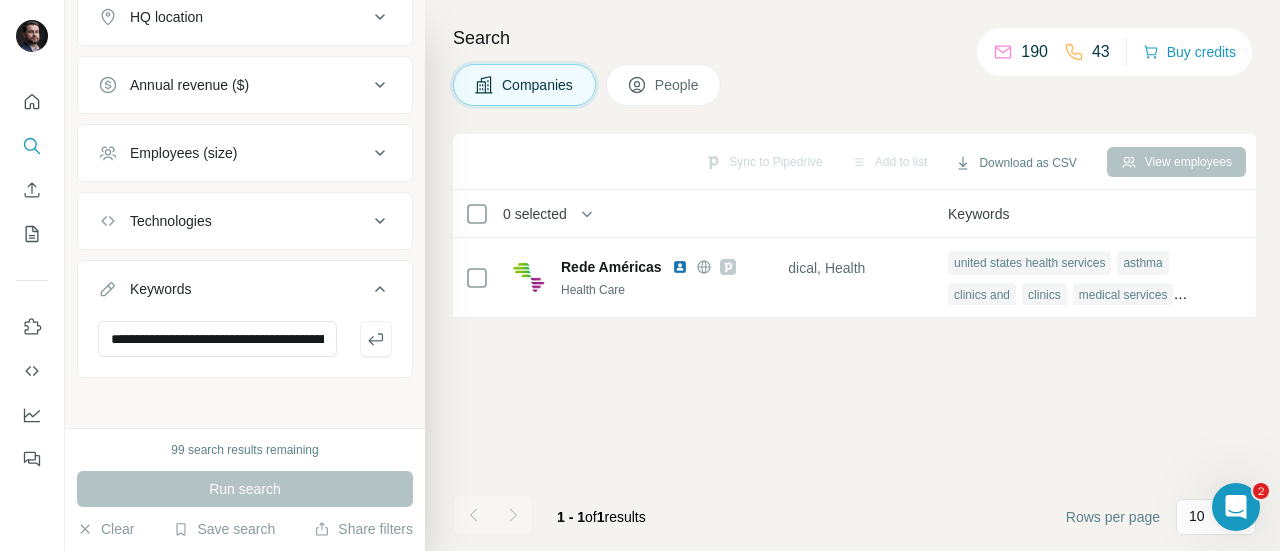 click on "Employees (size)" at bounding box center (233, 153) 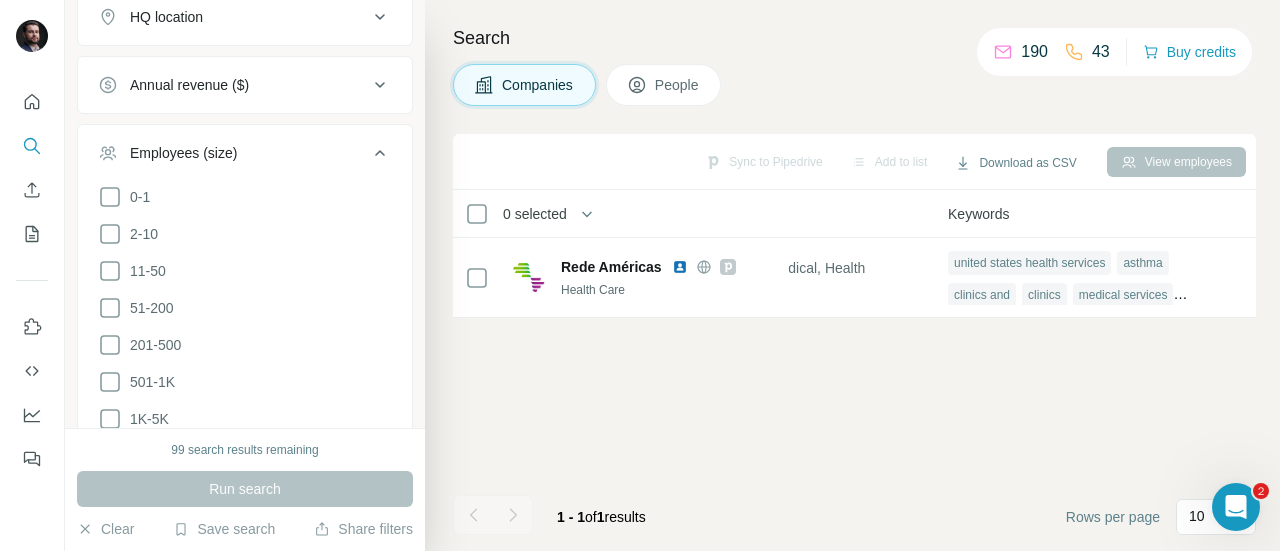 click on "Employees (size)" at bounding box center [233, 153] 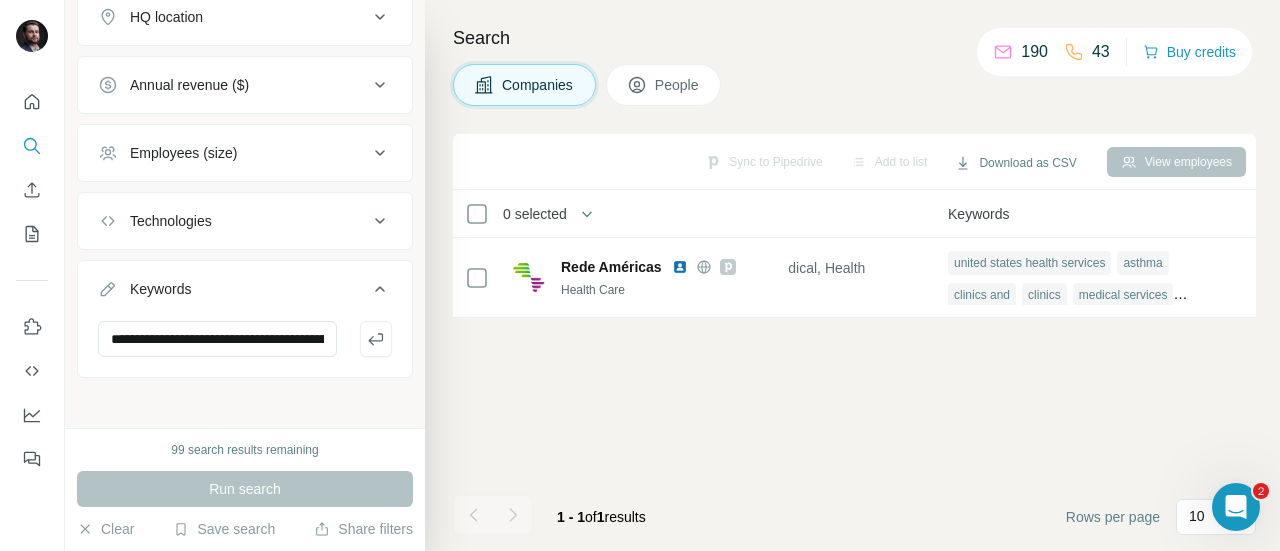 click on "Technologies" at bounding box center [233, 221] 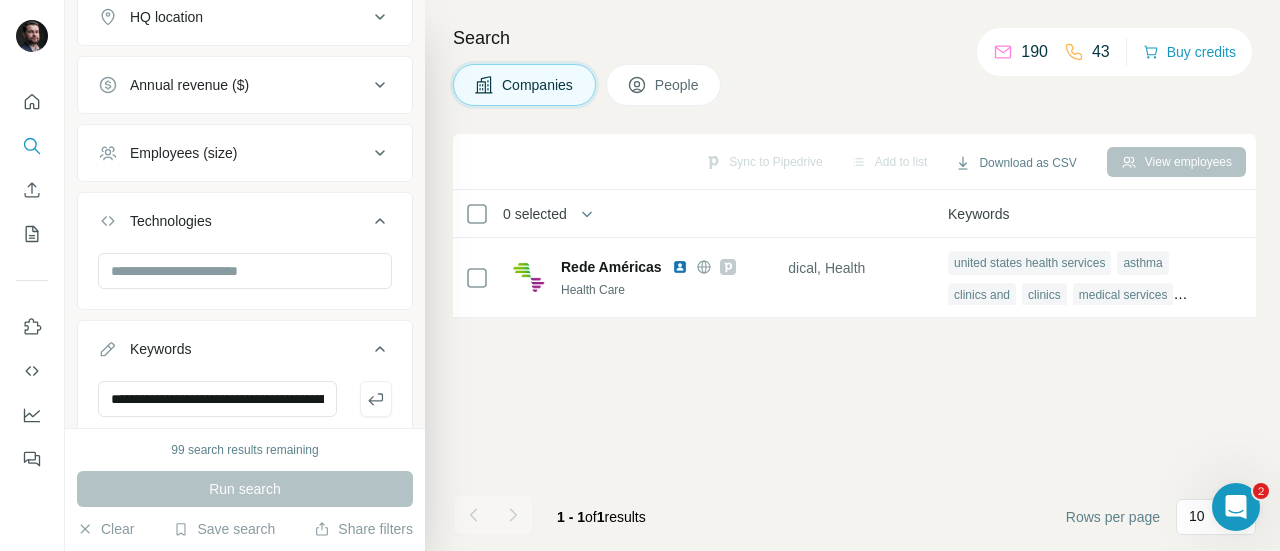 click on "Technologies" at bounding box center (233, 221) 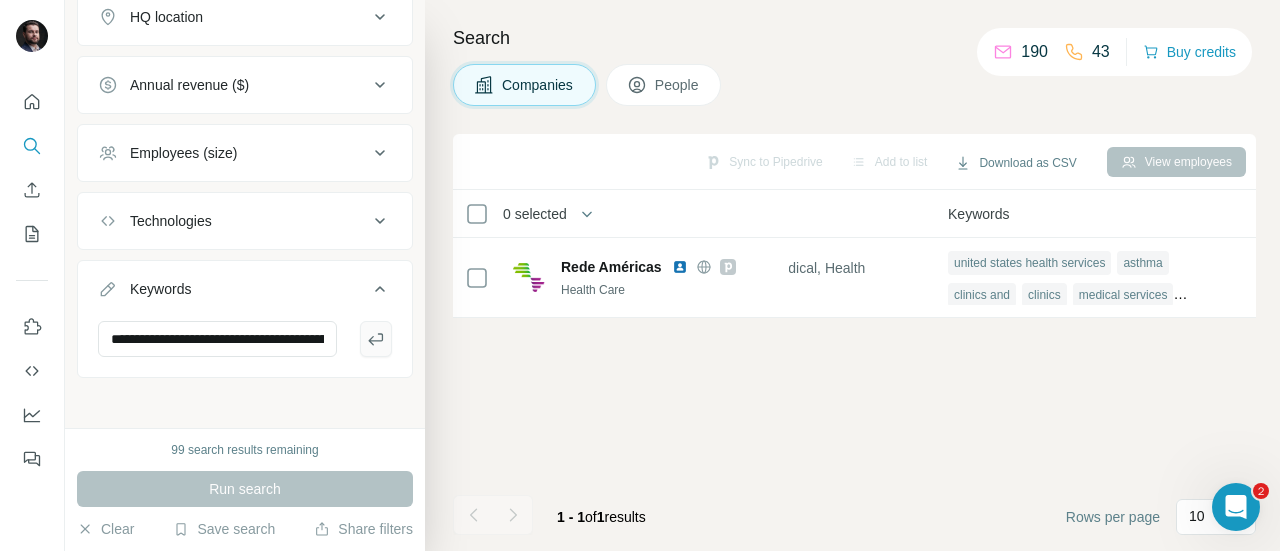 click 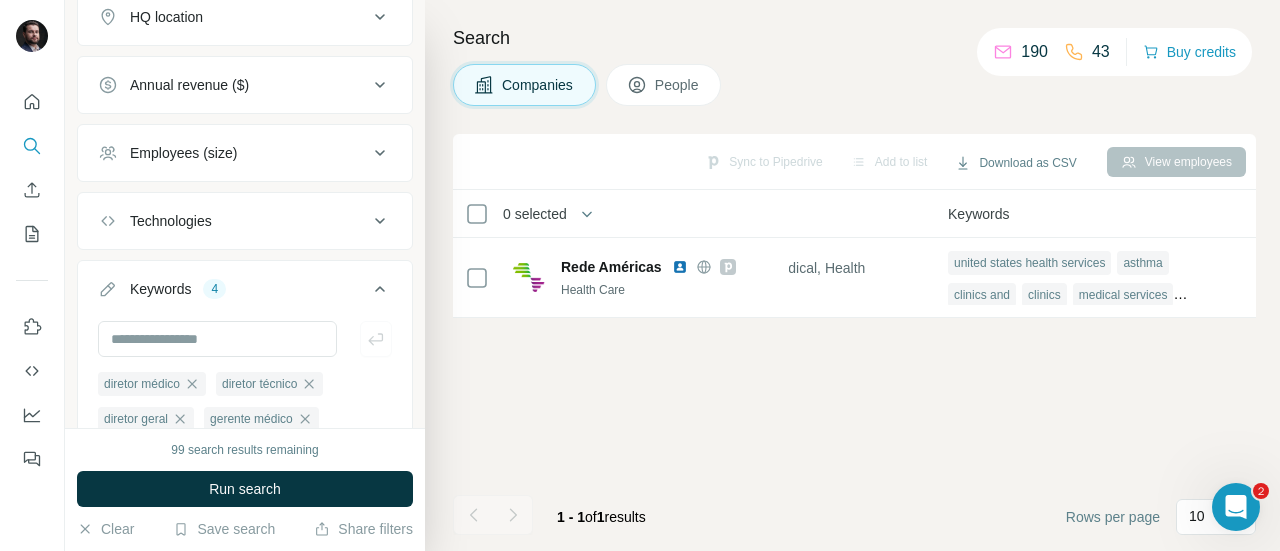 scroll, scrollTop: 726, scrollLeft: 0, axis: vertical 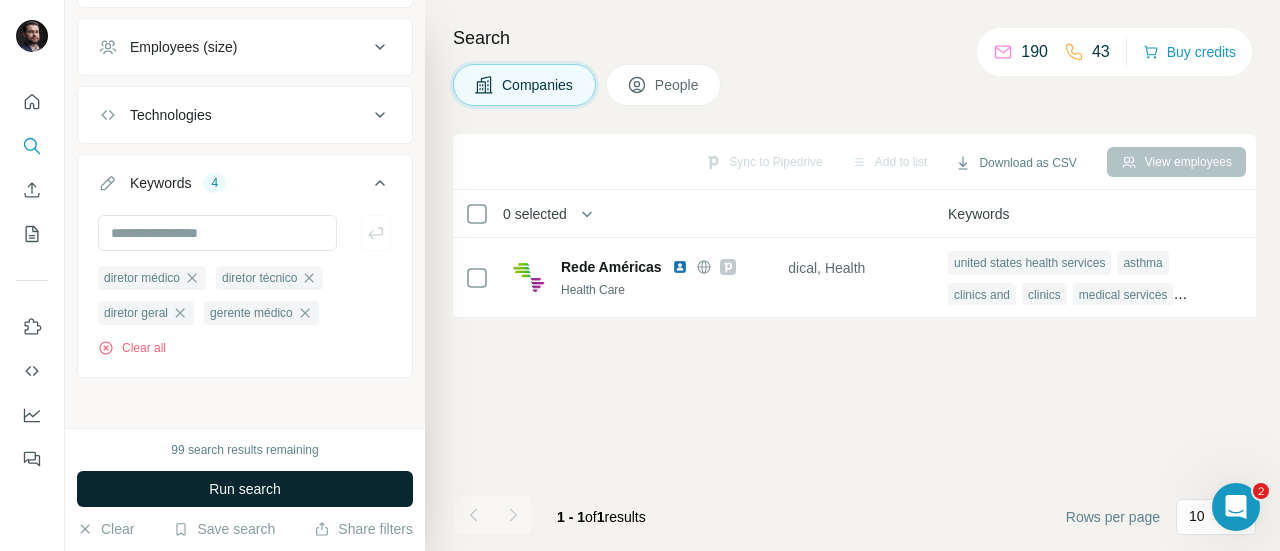 click on "Run search" at bounding box center [245, 489] 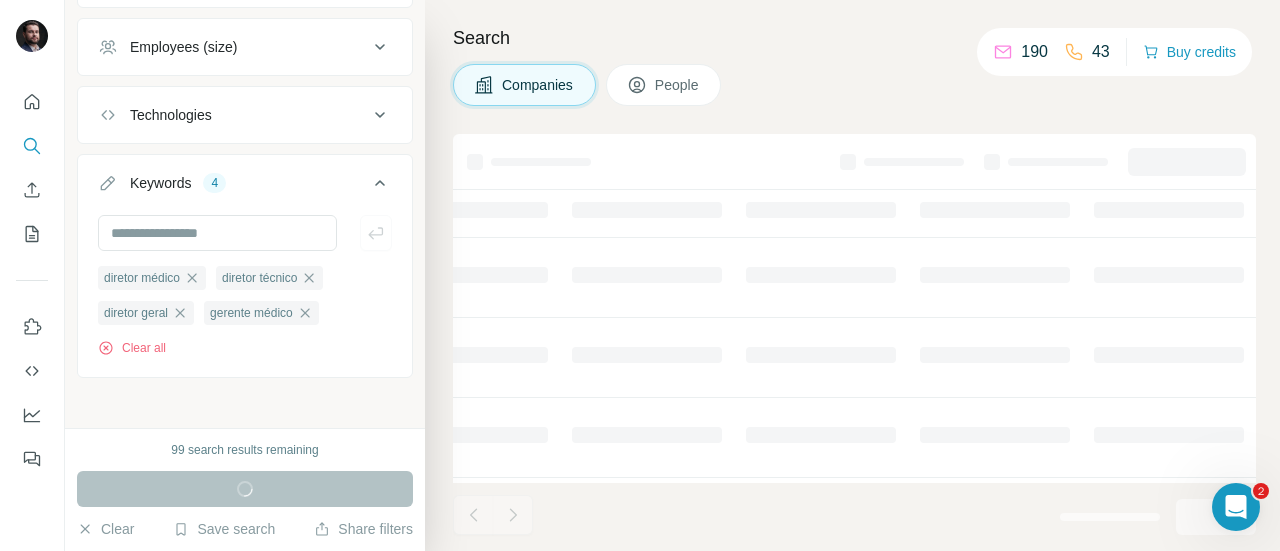 scroll, scrollTop: 0, scrollLeft: 1108, axis: horizontal 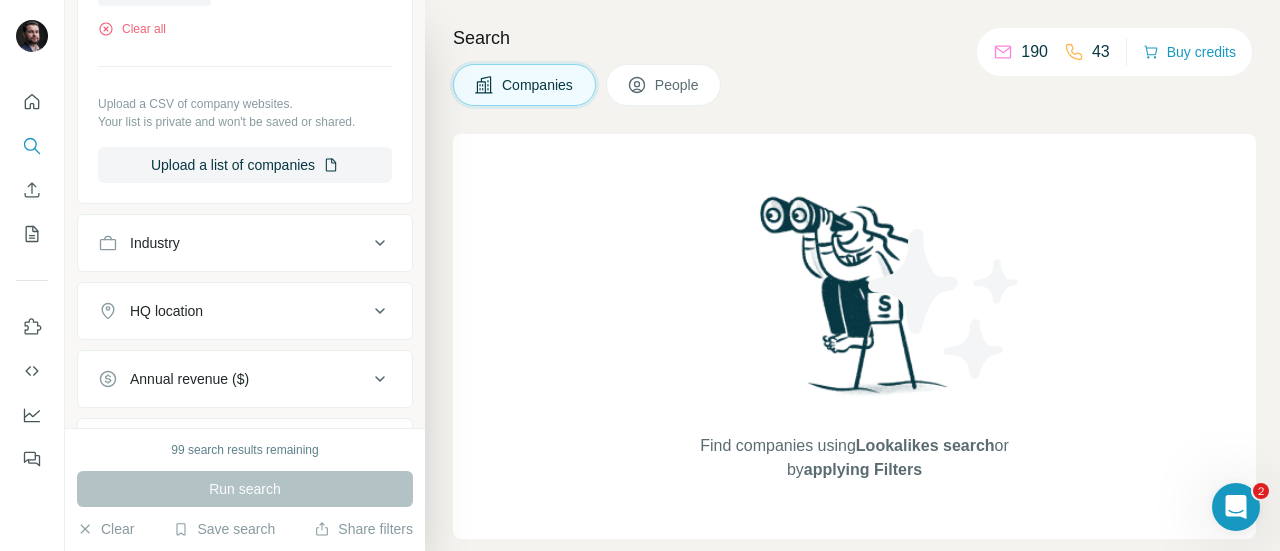 click on "People" at bounding box center [678, 85] 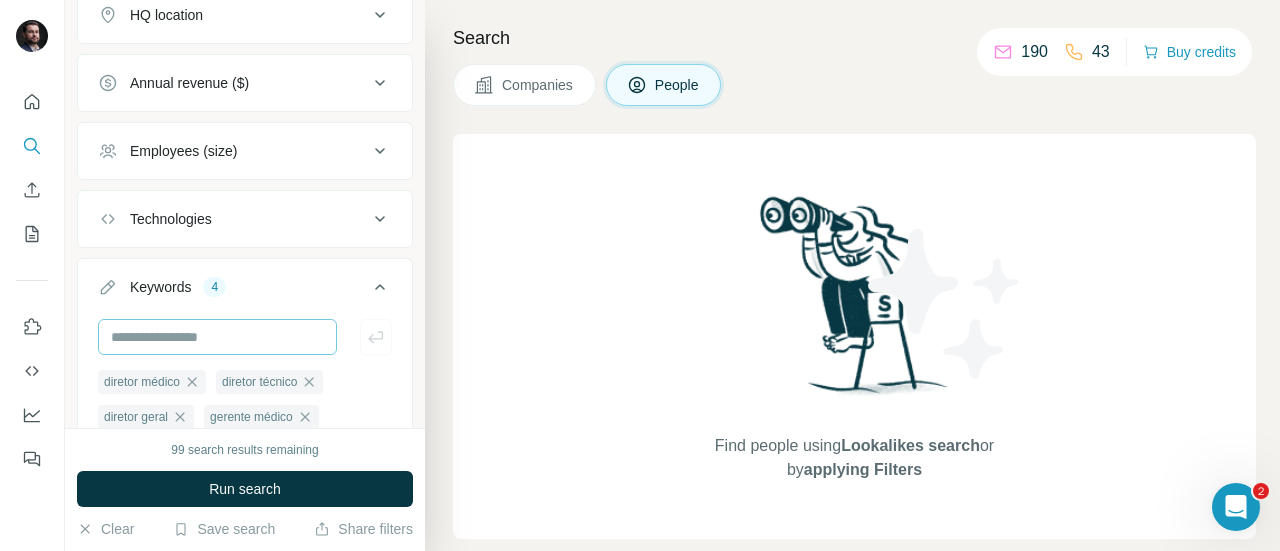 scroll, scrollTop: 1000, scrollLeft: 0, axis: vertical 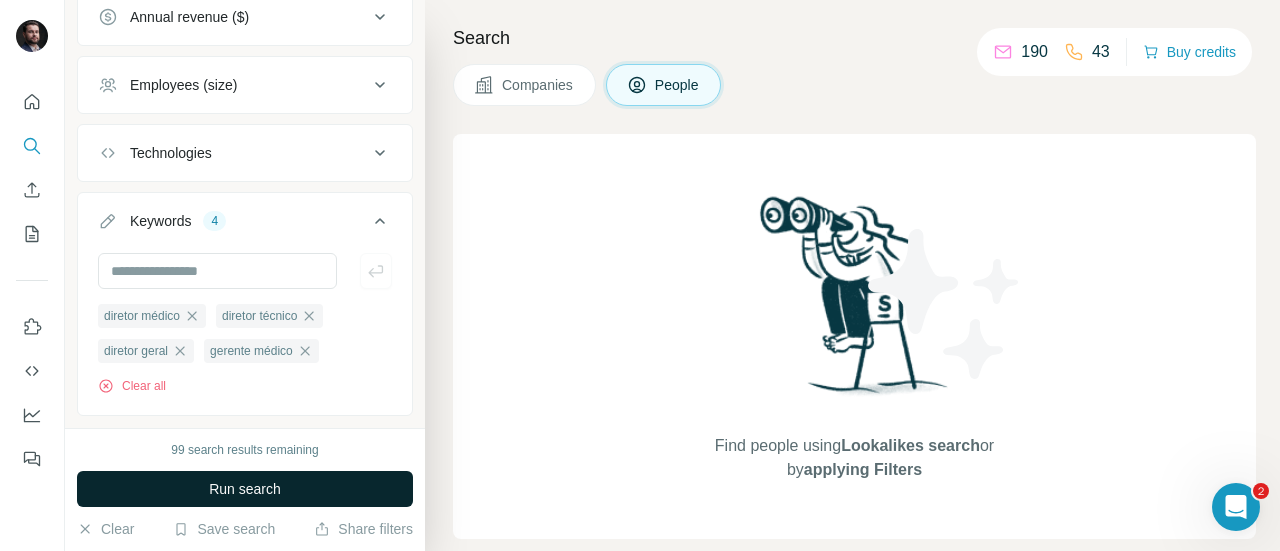 click on "Run search" at bounding box center (245, 489) 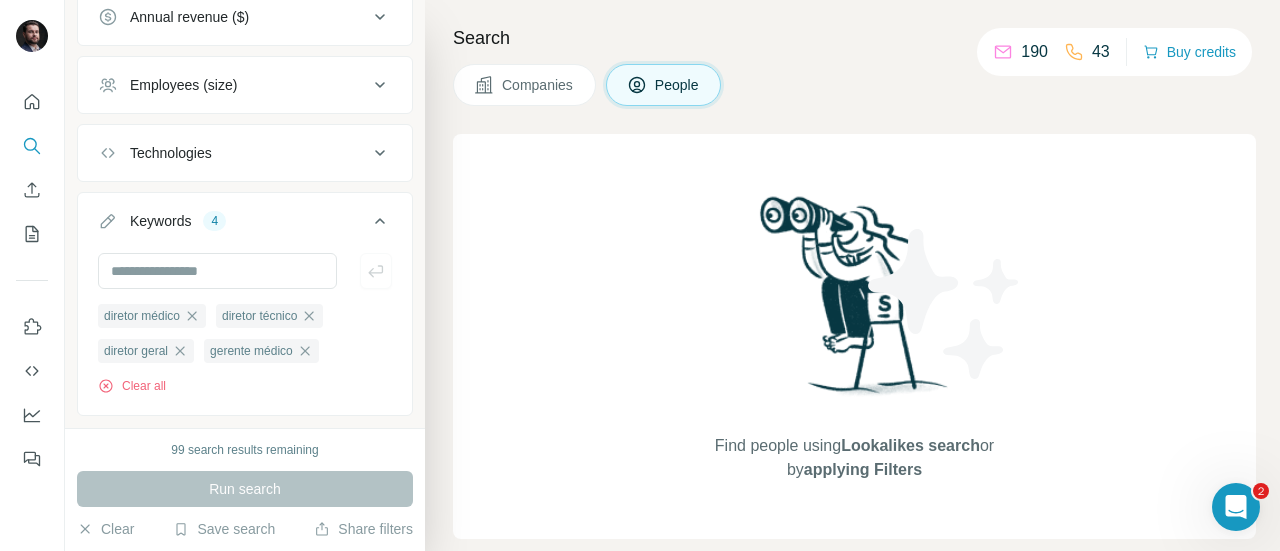 click on "99 search results remaining" at bounding box center [244, 450] 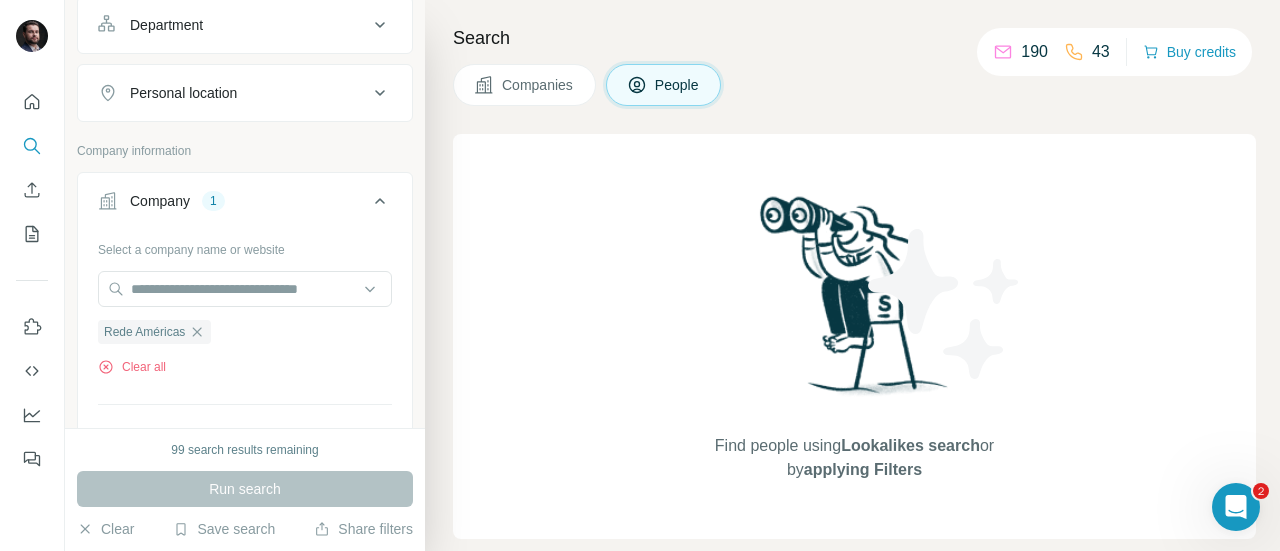 scroll, scrollTop: 0, scrollLeft: 0, axis: both 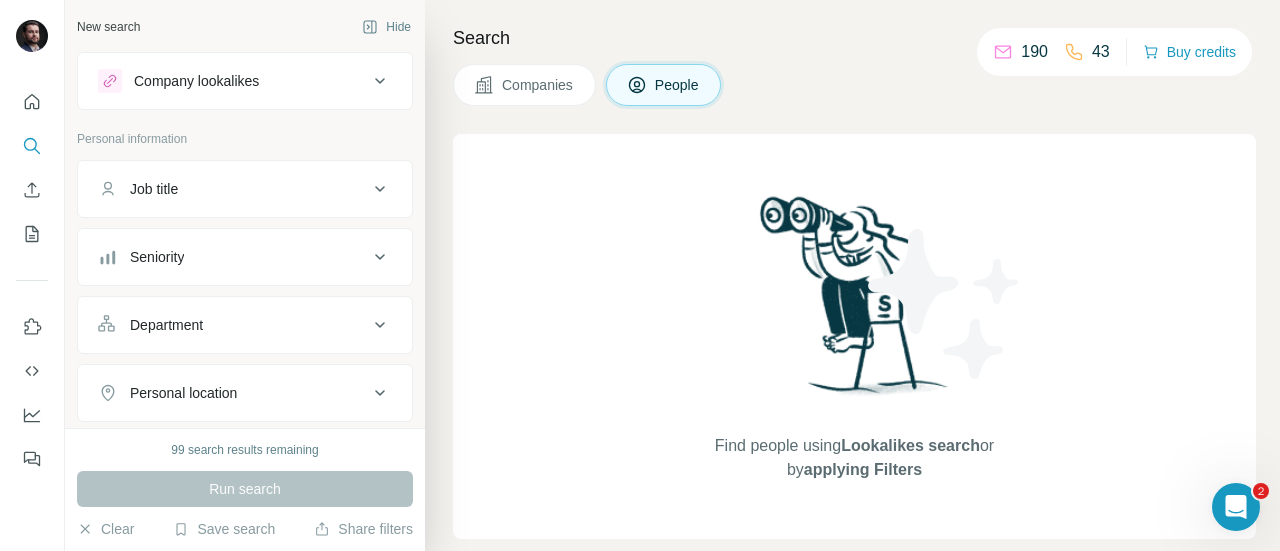 click on "Company lookalikes" at bounding box center (233, 81) 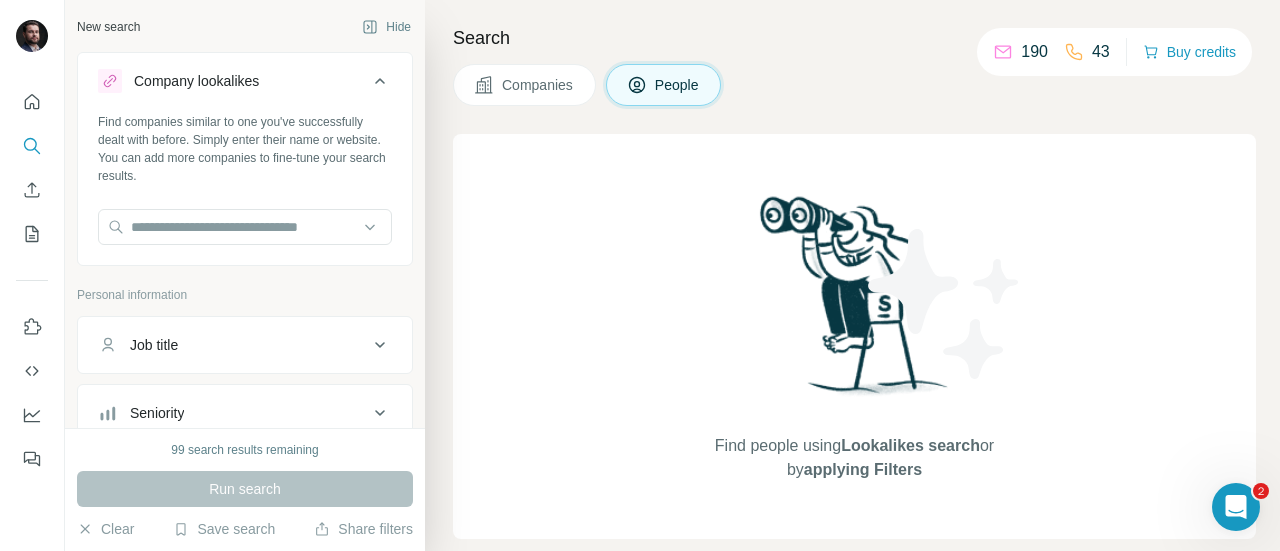 click on "Company lookalikes" at bounding box center [233, 81] 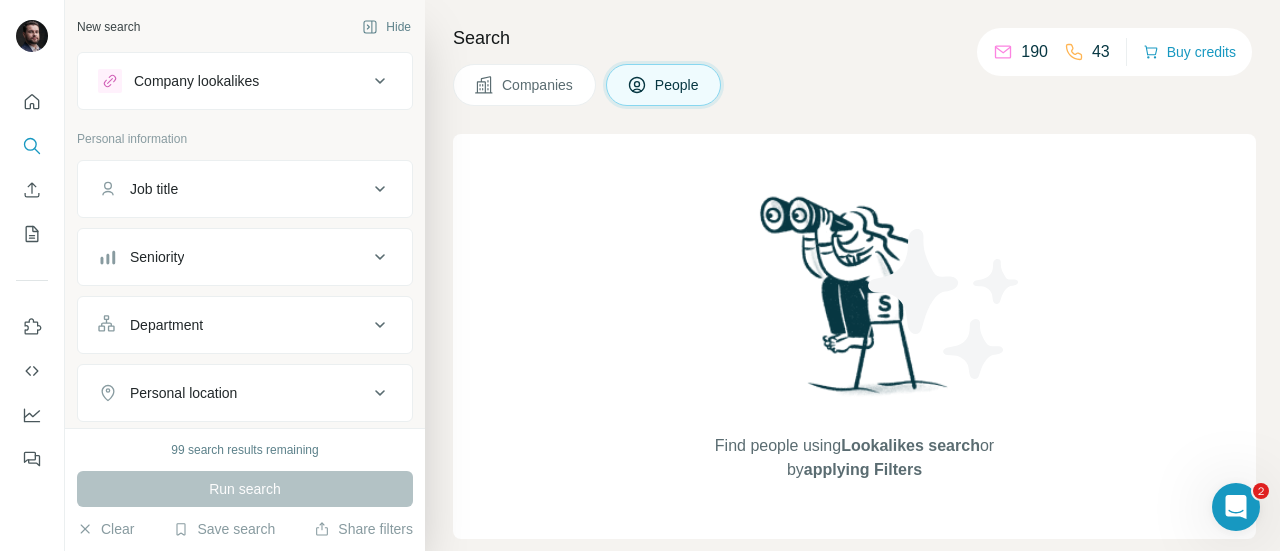 click on "Companies" at bounding box center (538, 85) 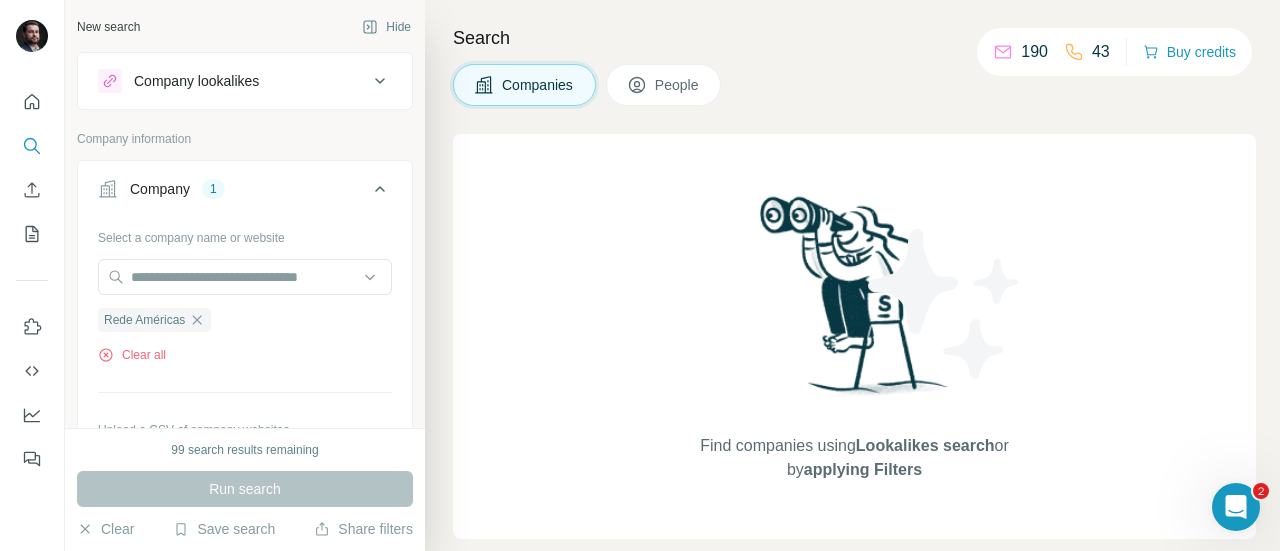 click on "People" at bounding box center (664, 85) 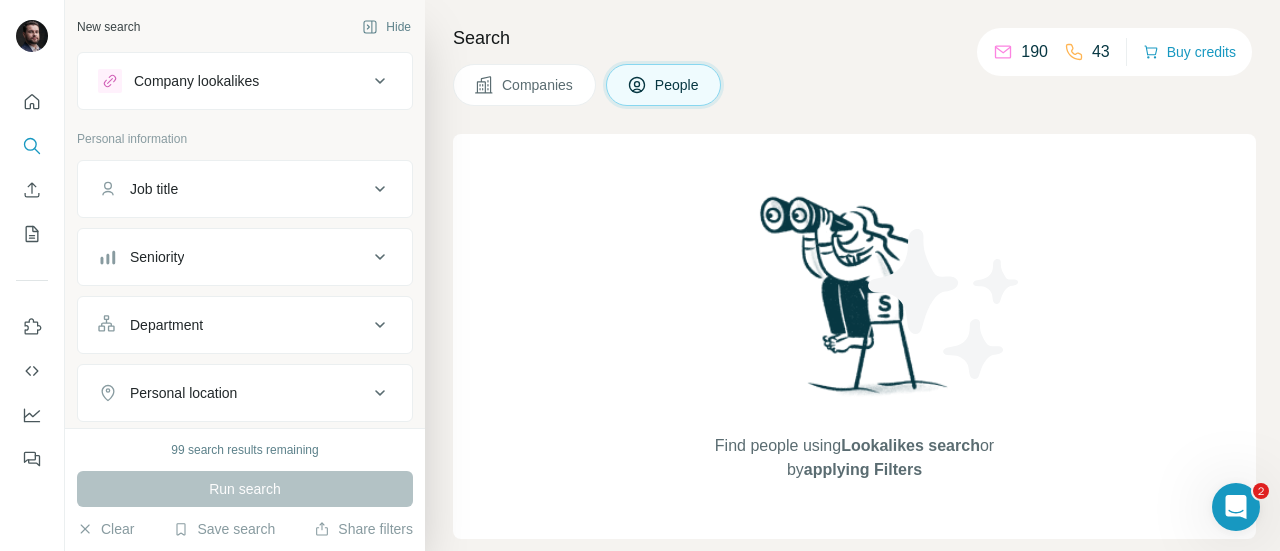 click 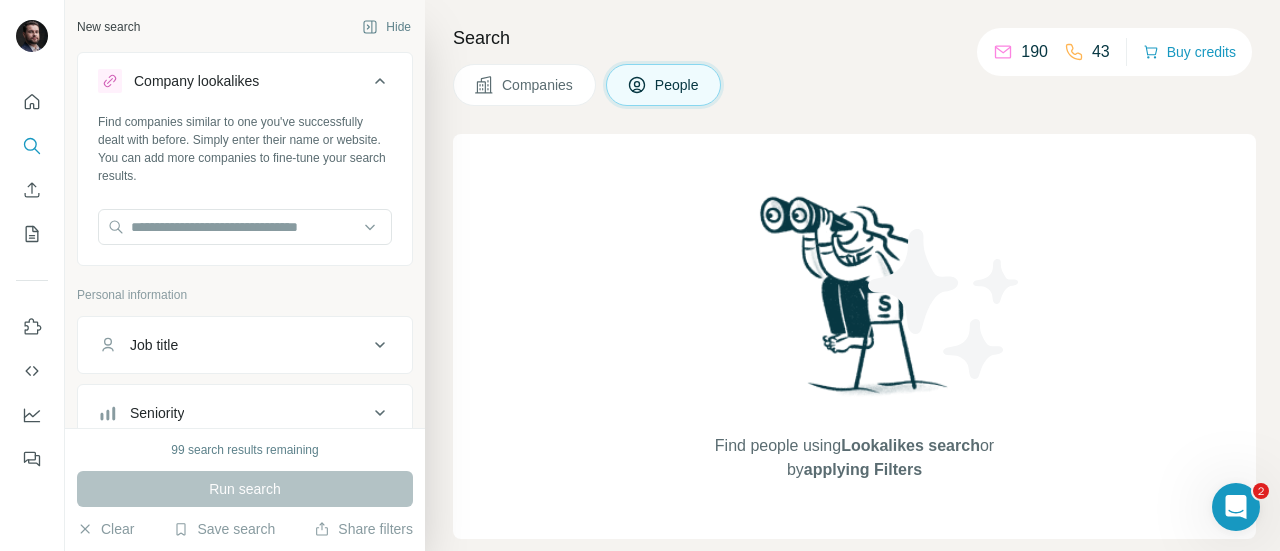 click 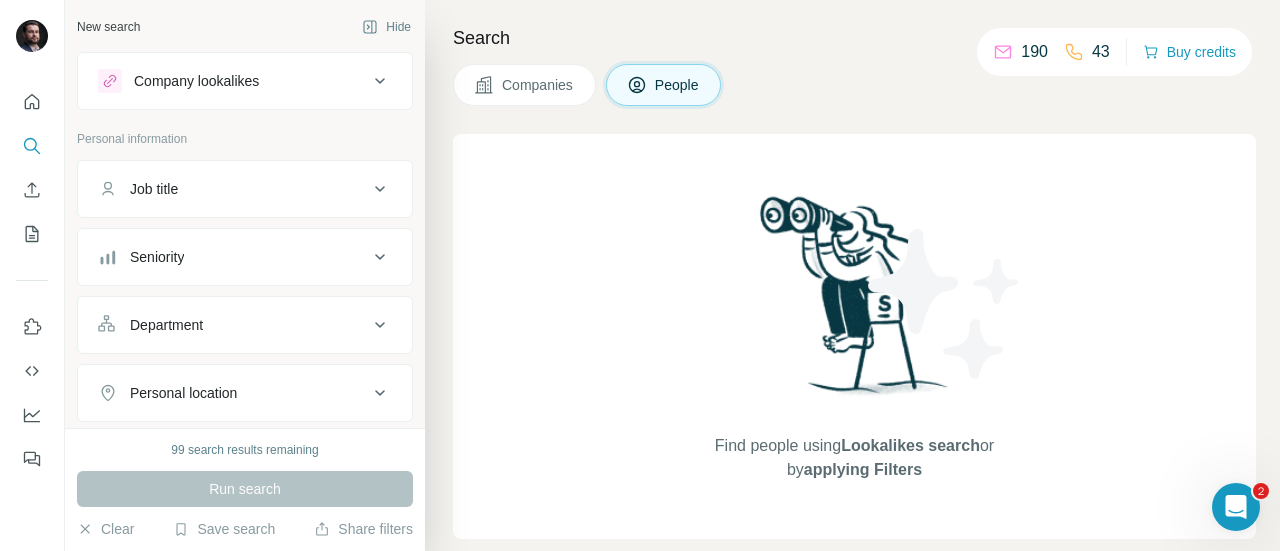 click 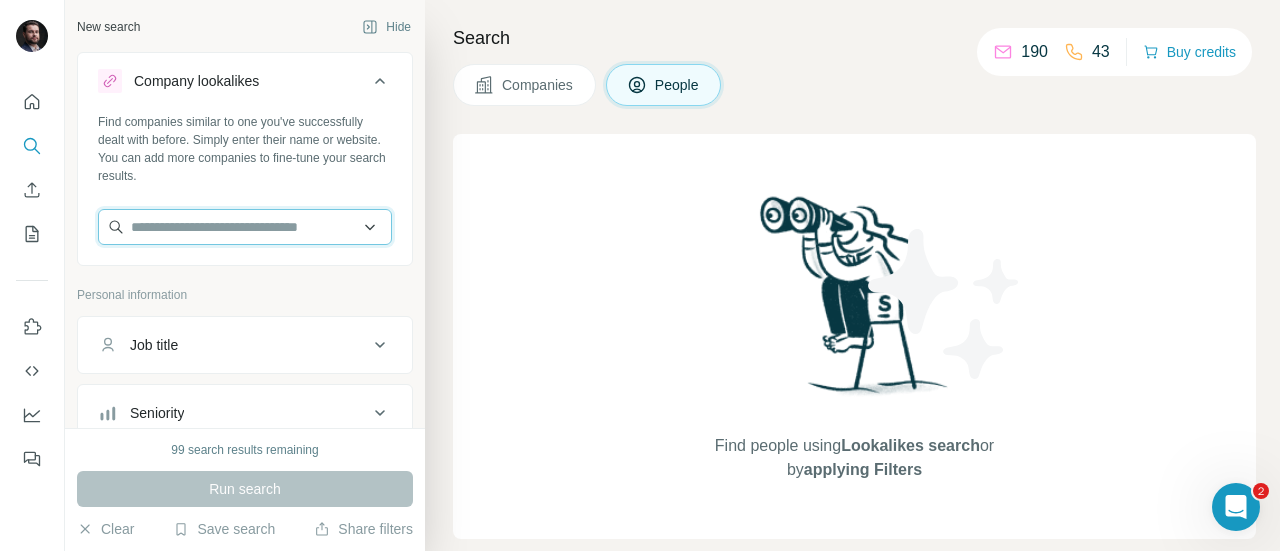 click at bounding box center [245, 227] 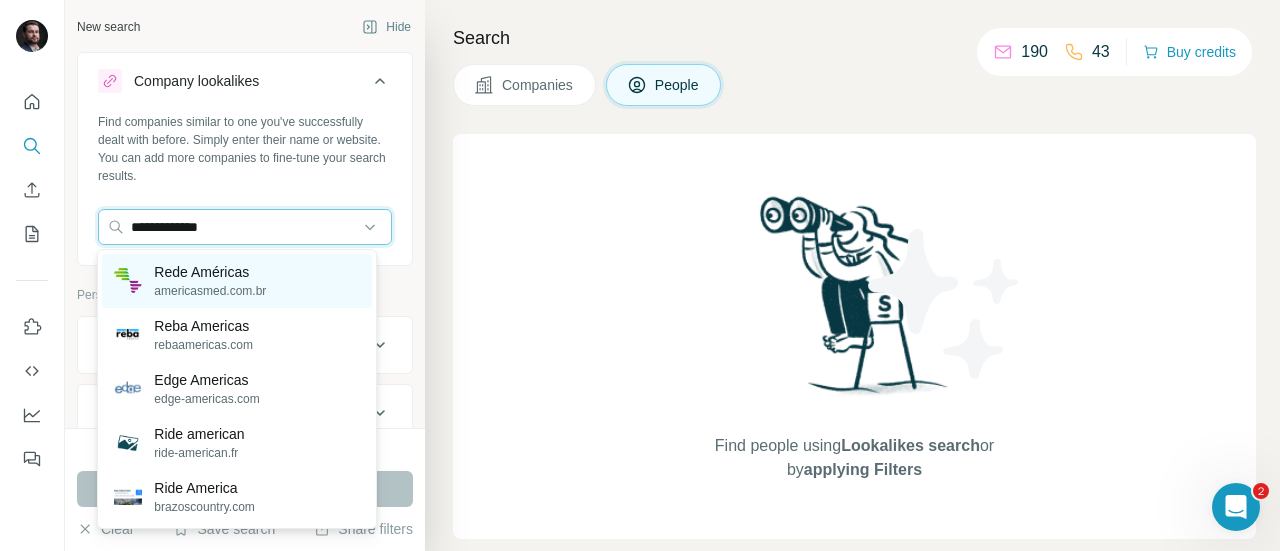 type on "**********" 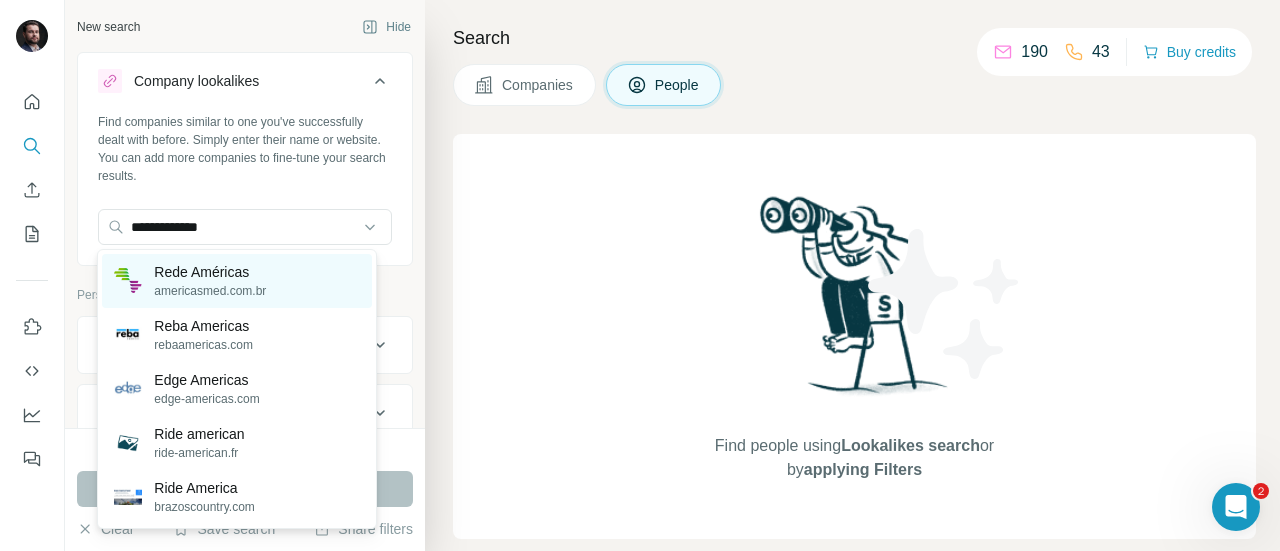 click on "Rede Américas americasmed.com.br" at bounding box center [236, 281] 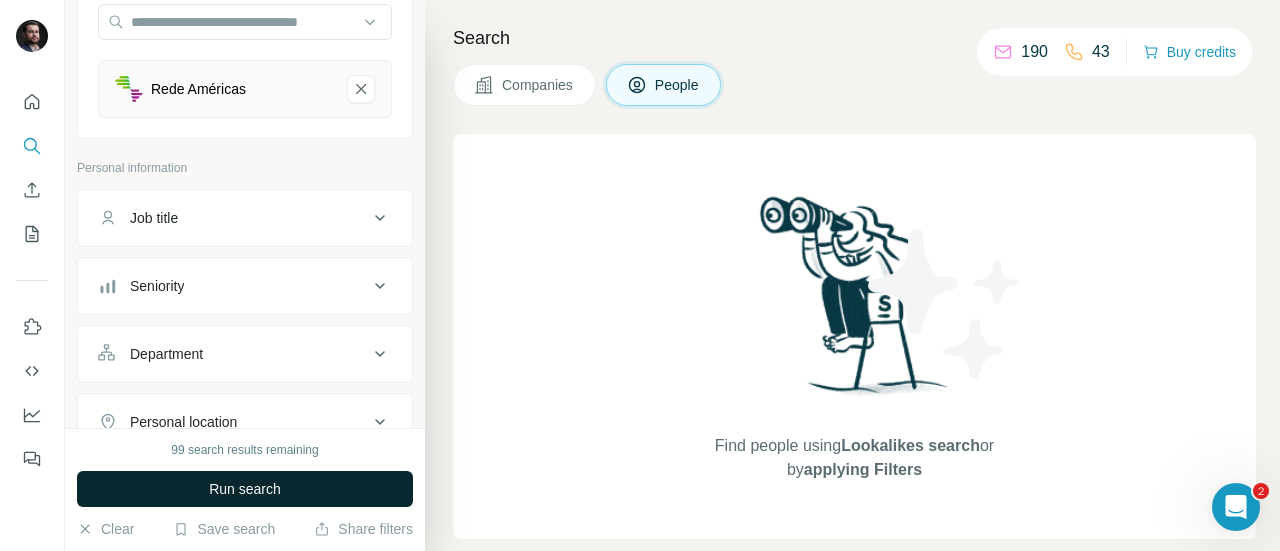 scroll, scrollTop: 99, scrollLeft: 0, axis: vertical 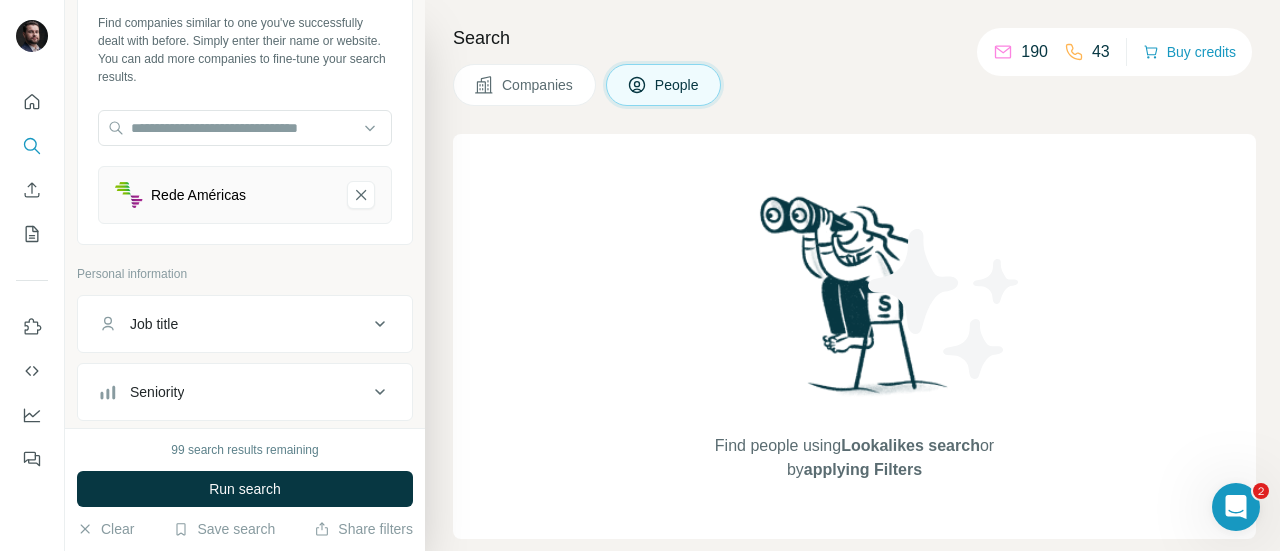 click on "Run search" at bounding box center (245, 489) 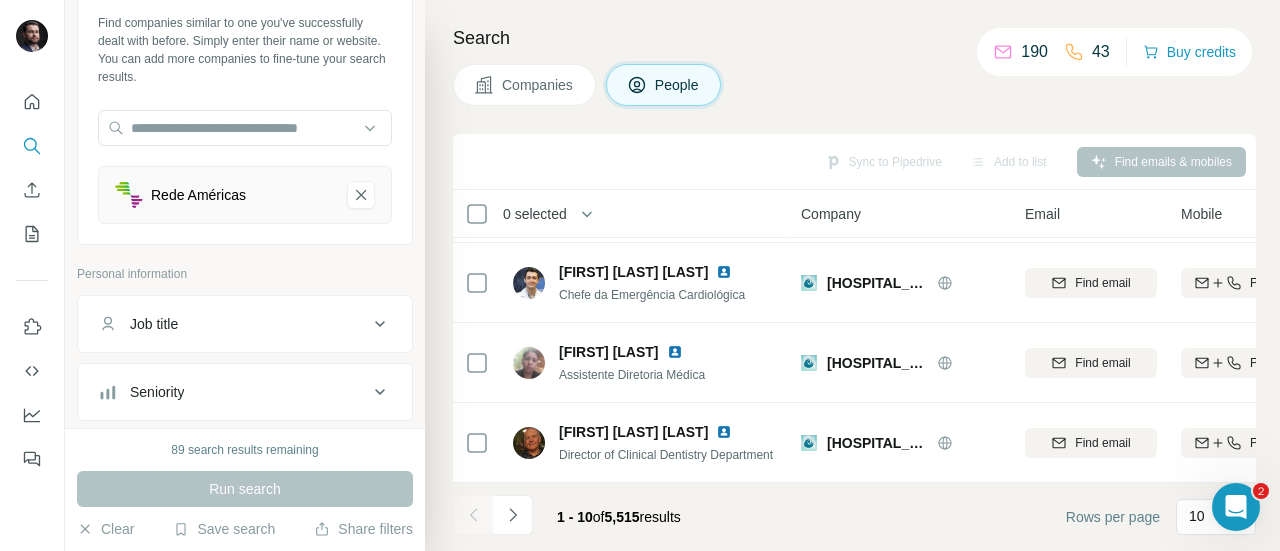scroll, scrollTop: 564, scrollLeft: 0, axis: vertical 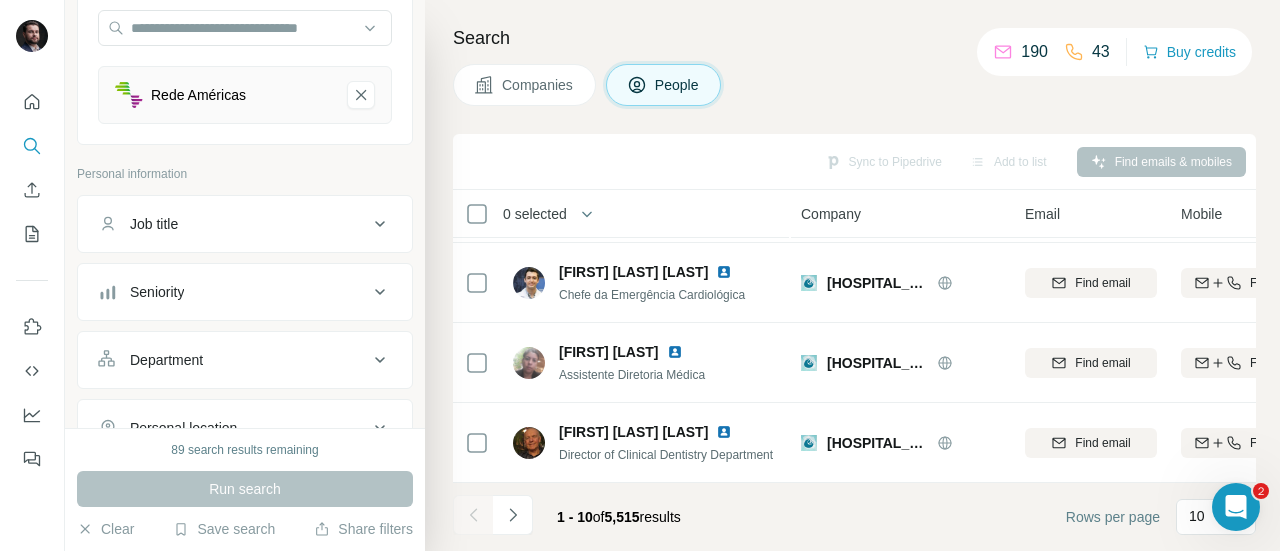 click on "Job title" at bounding box center (233, 224) 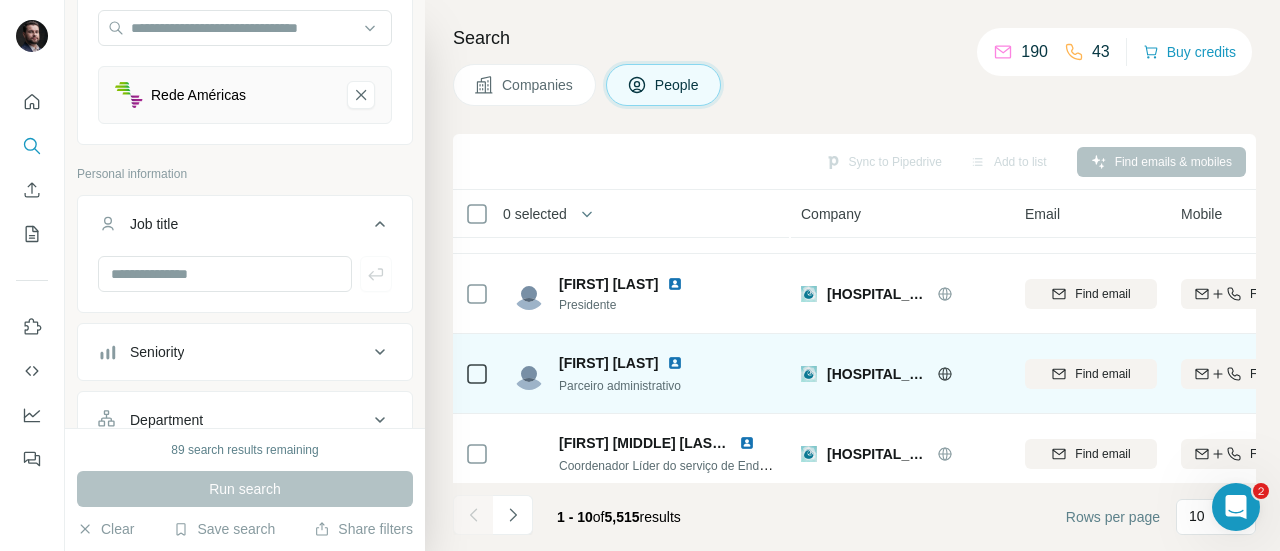 scroll, scrollTop: 0, scrollLeft: 0, axis: both 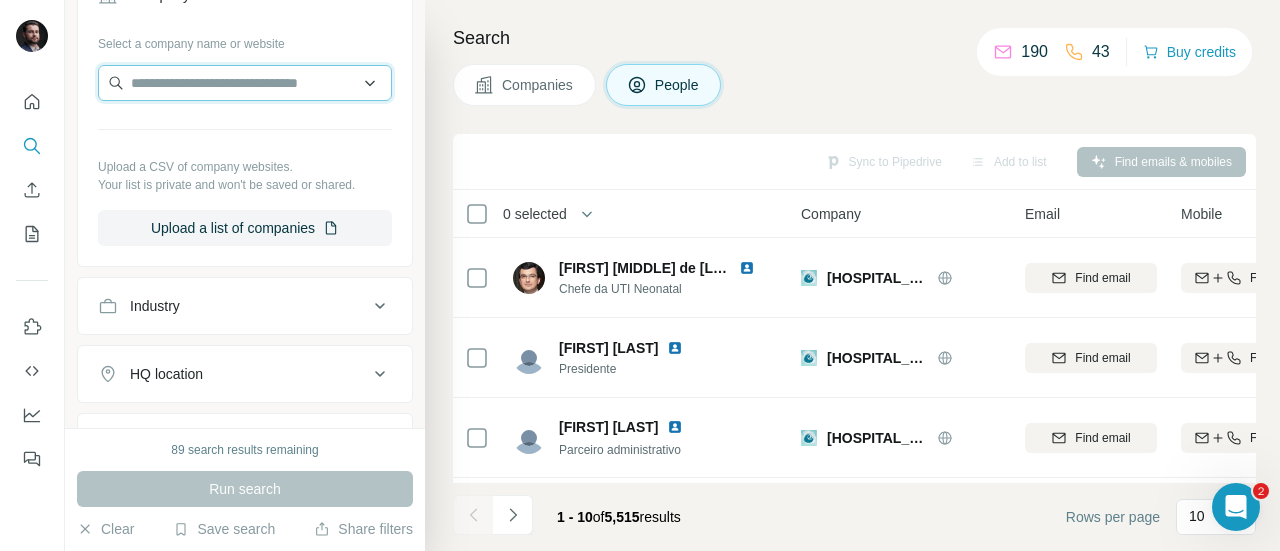 click at bounding box center [245, 83] 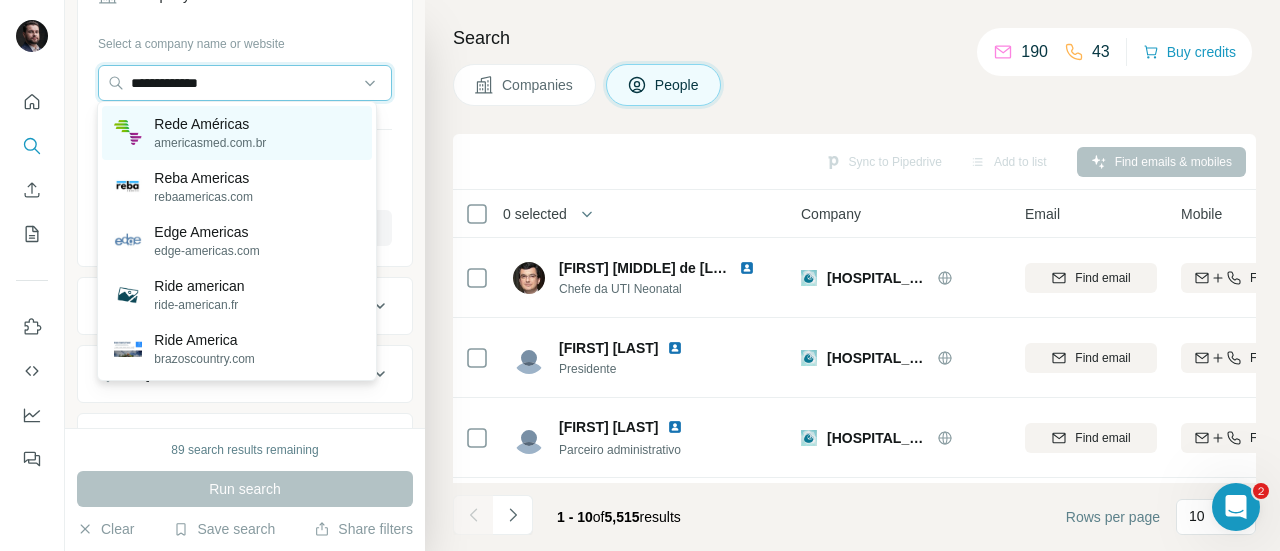 type on "**********" 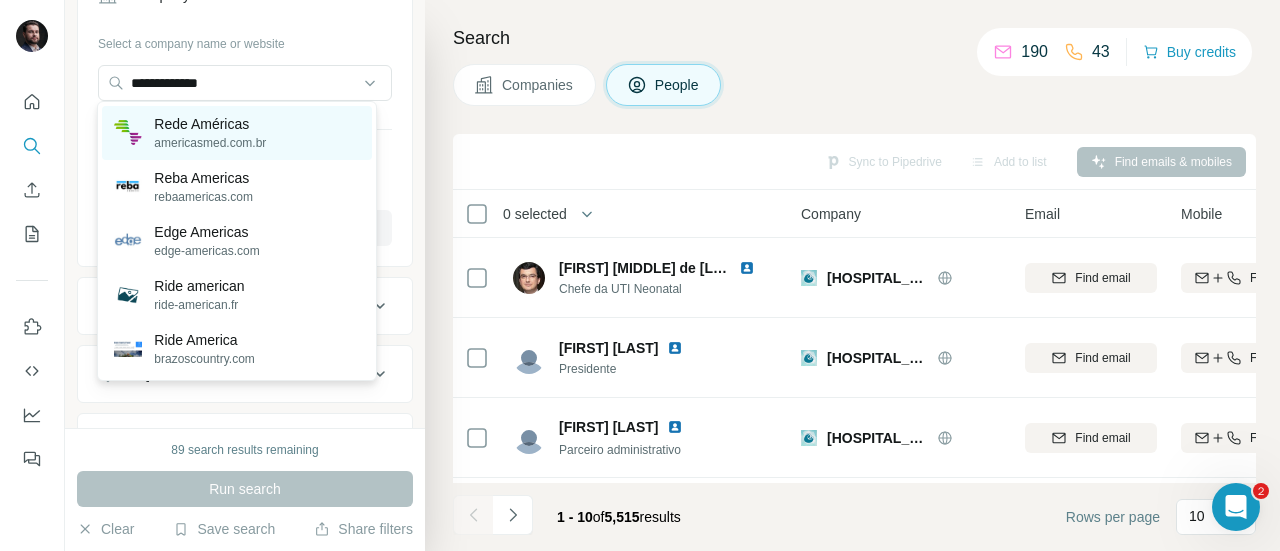 click on "Rede Américas" at bounding box center [210, 124] 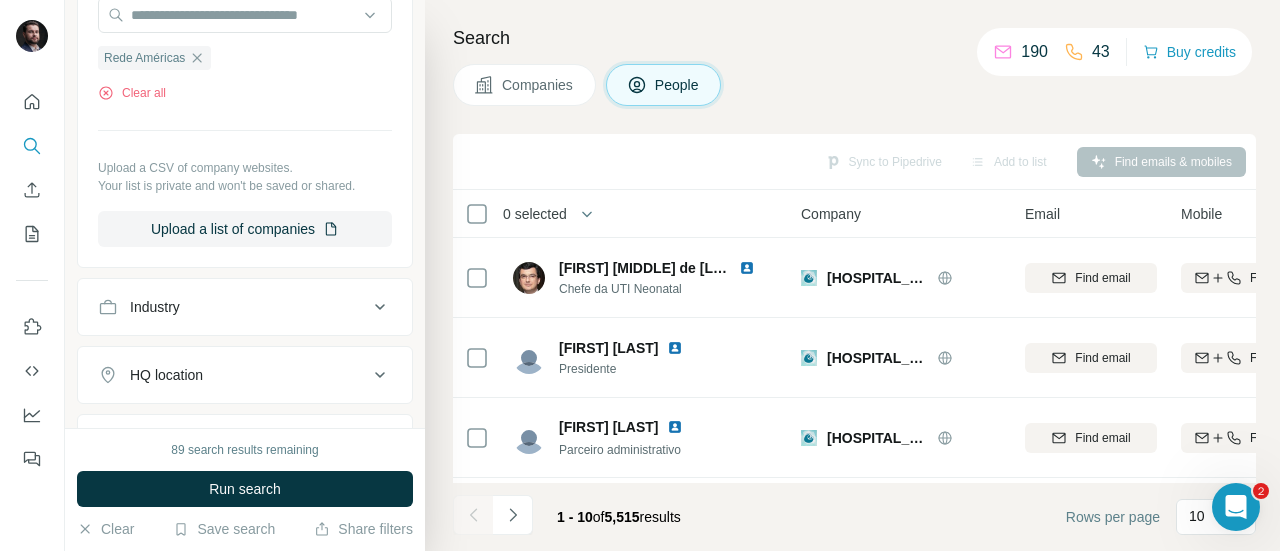 scroll, scrollTop: 938, scrollLeft: 0, axis: vertical 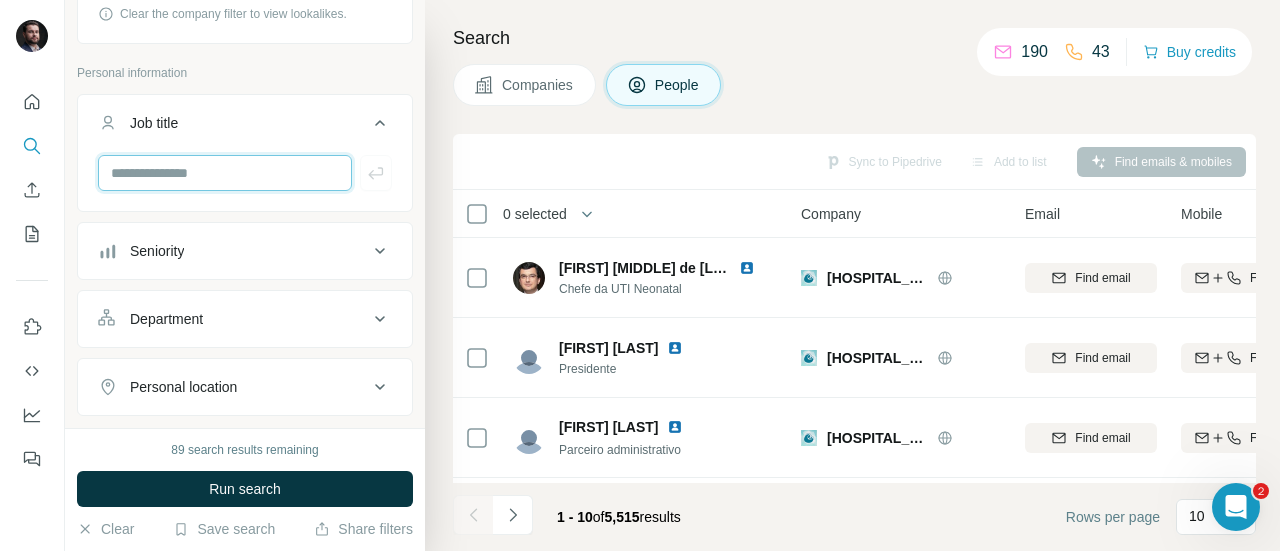 click at bounding box center (225, 173) 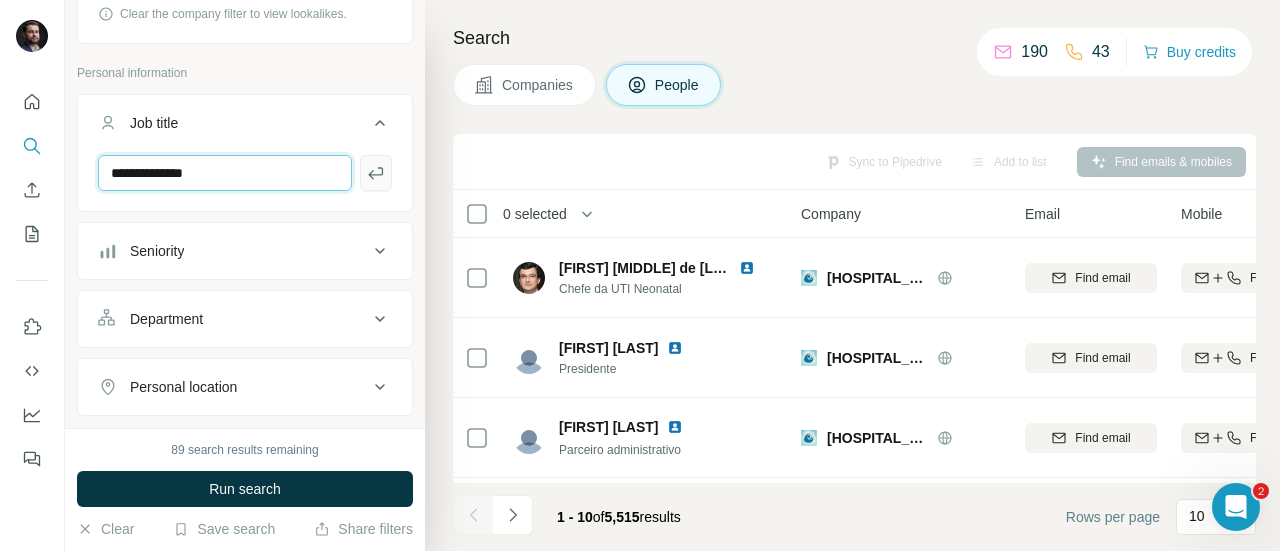 type on "**********" 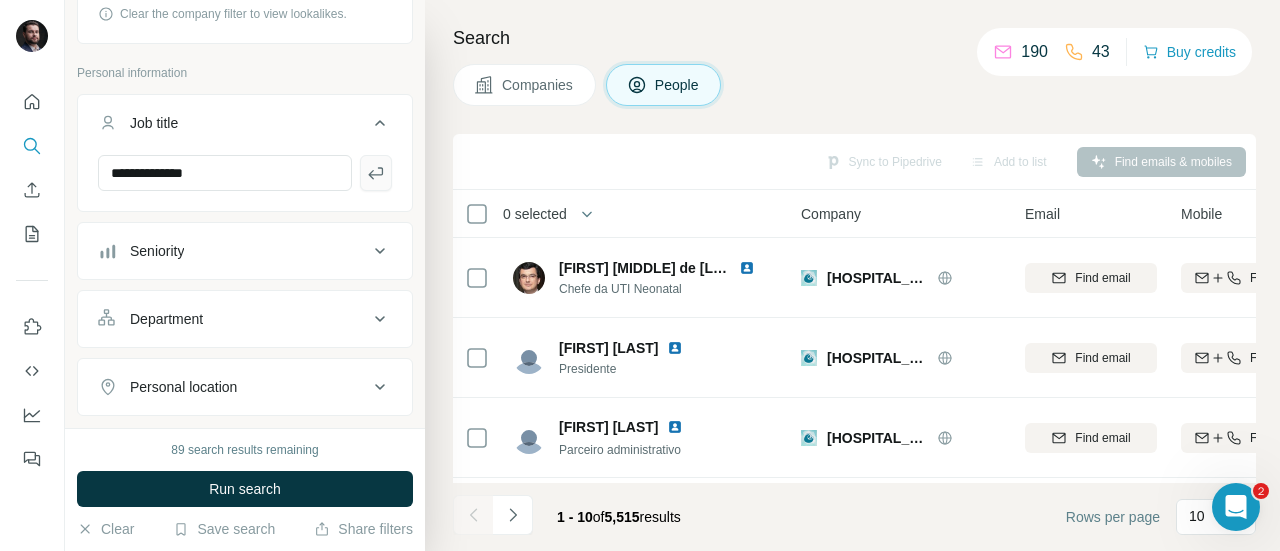 click 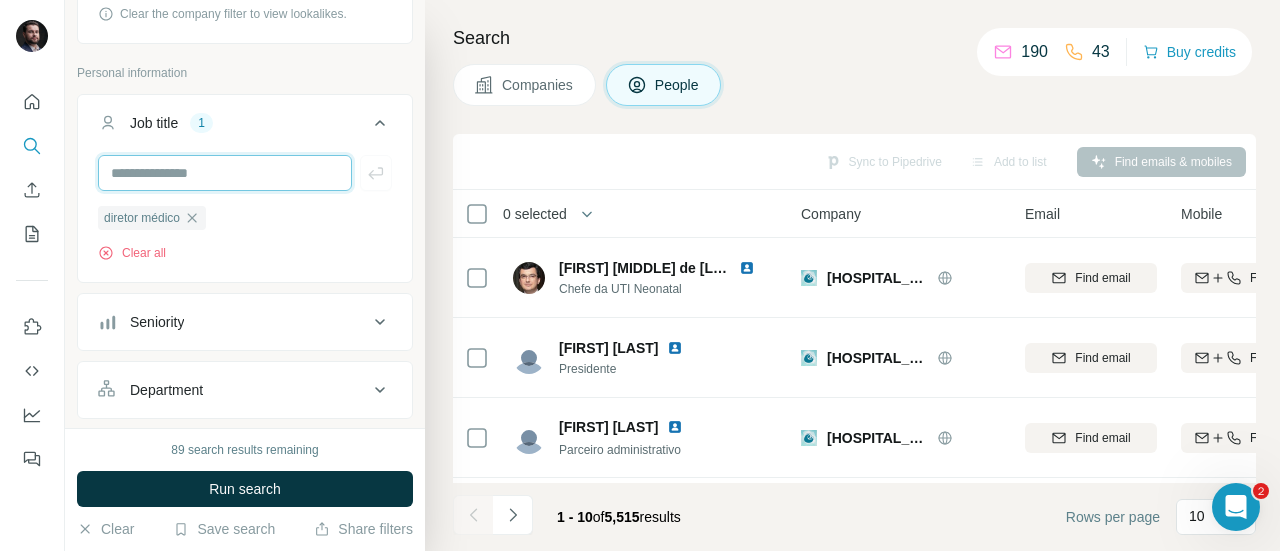 click at bounding box center (225, 173) 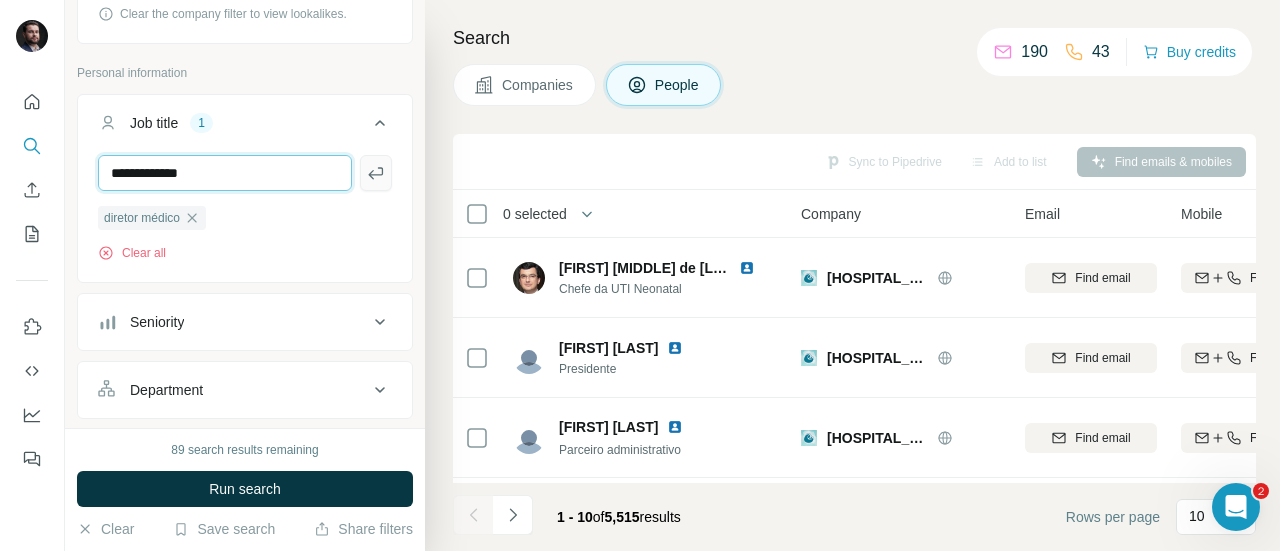 type on "**********" 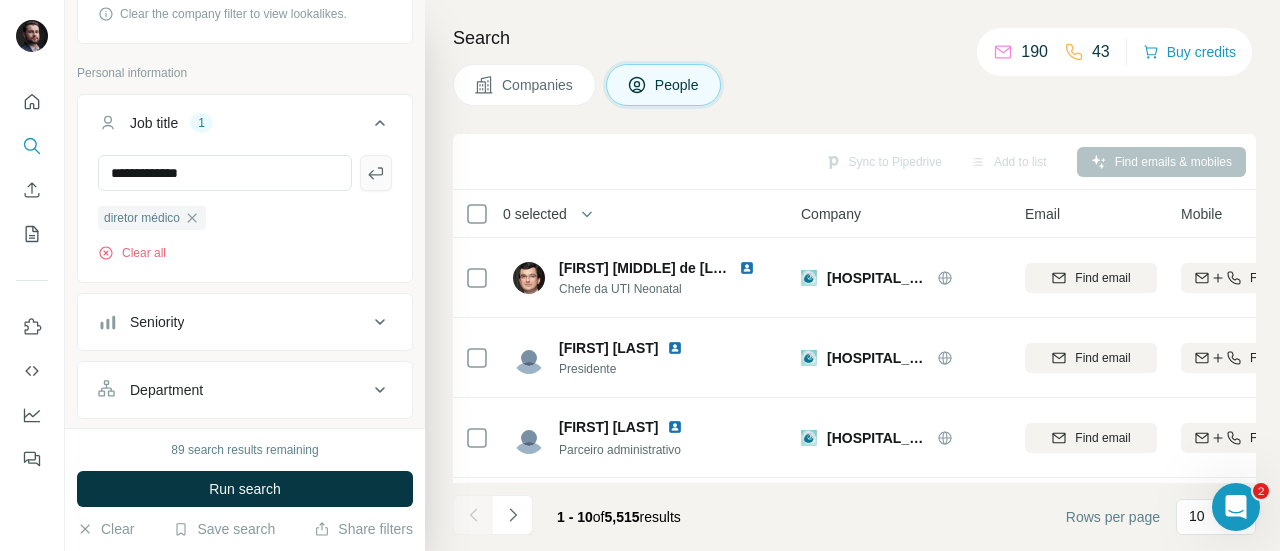 click 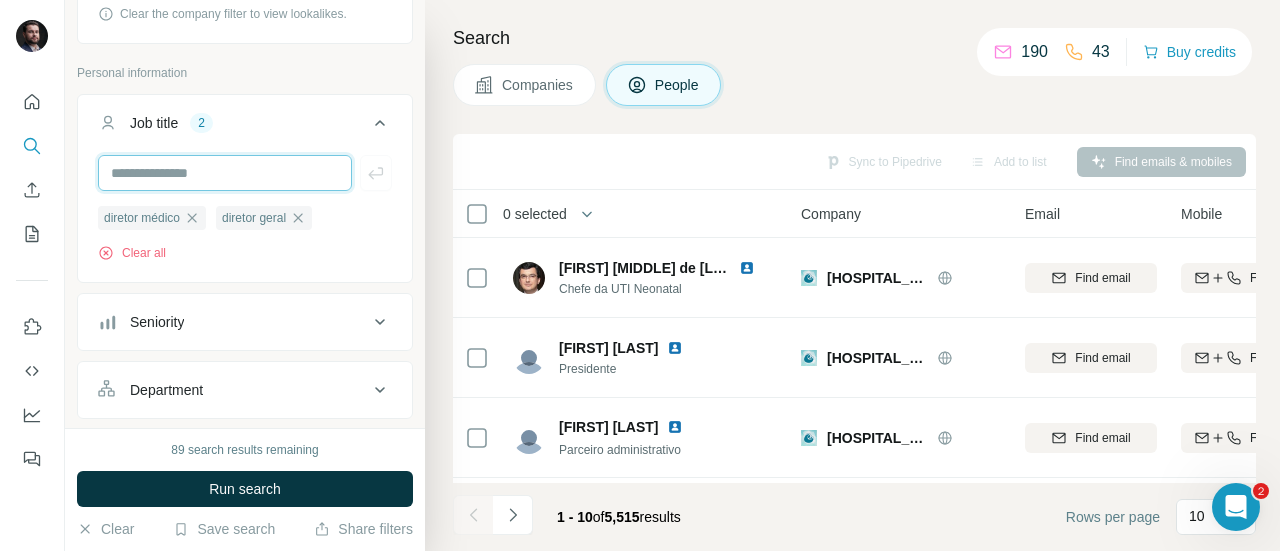 click at bounding box center [225, 173] 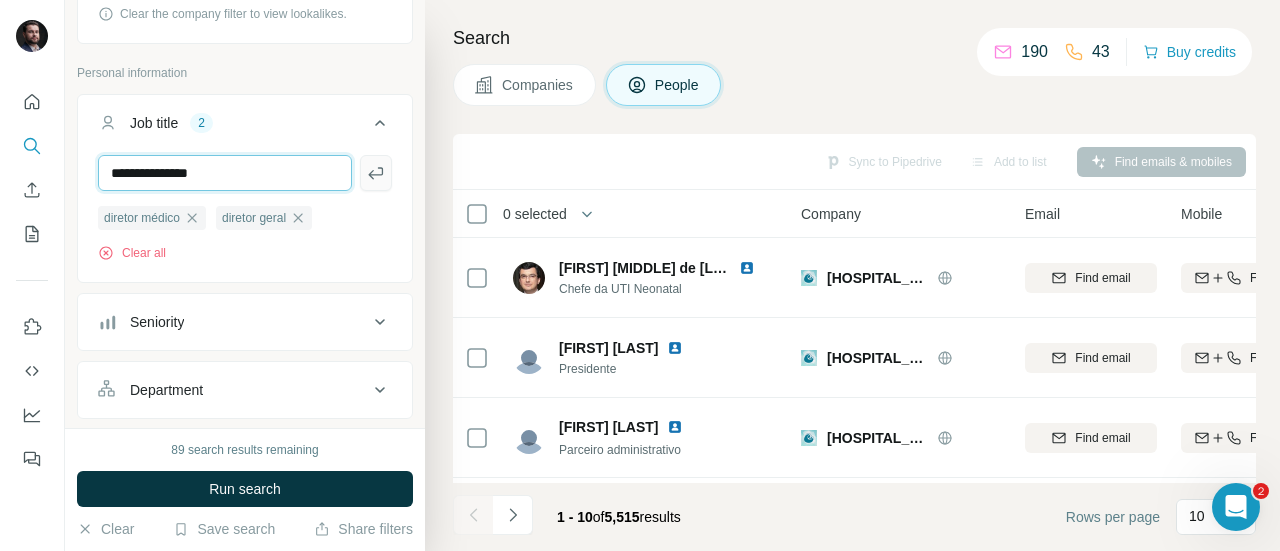 type on "**********" 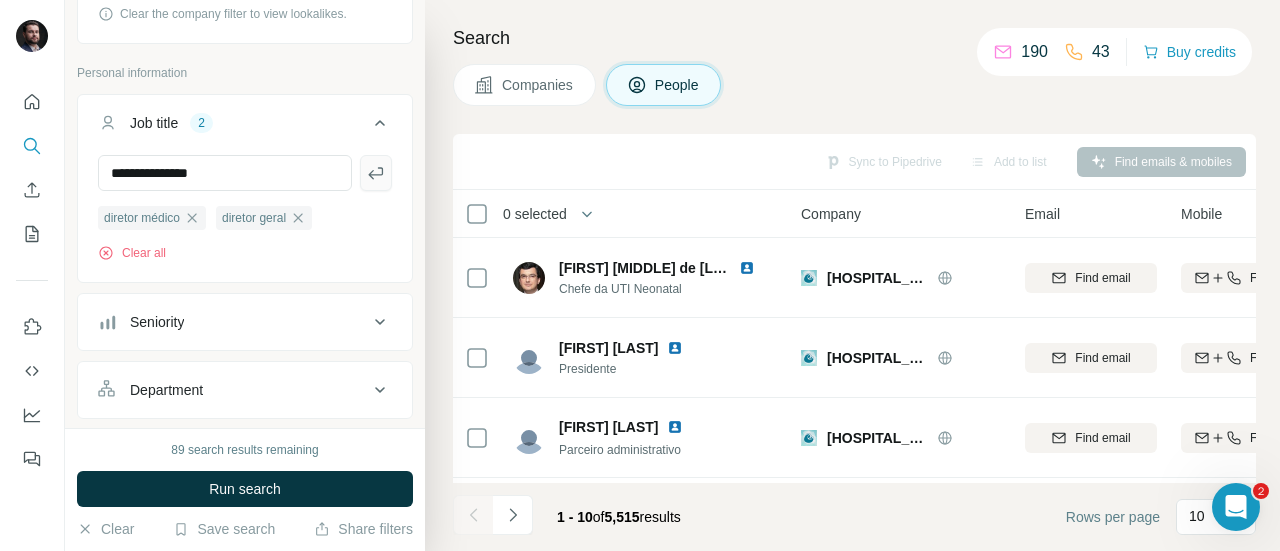 click 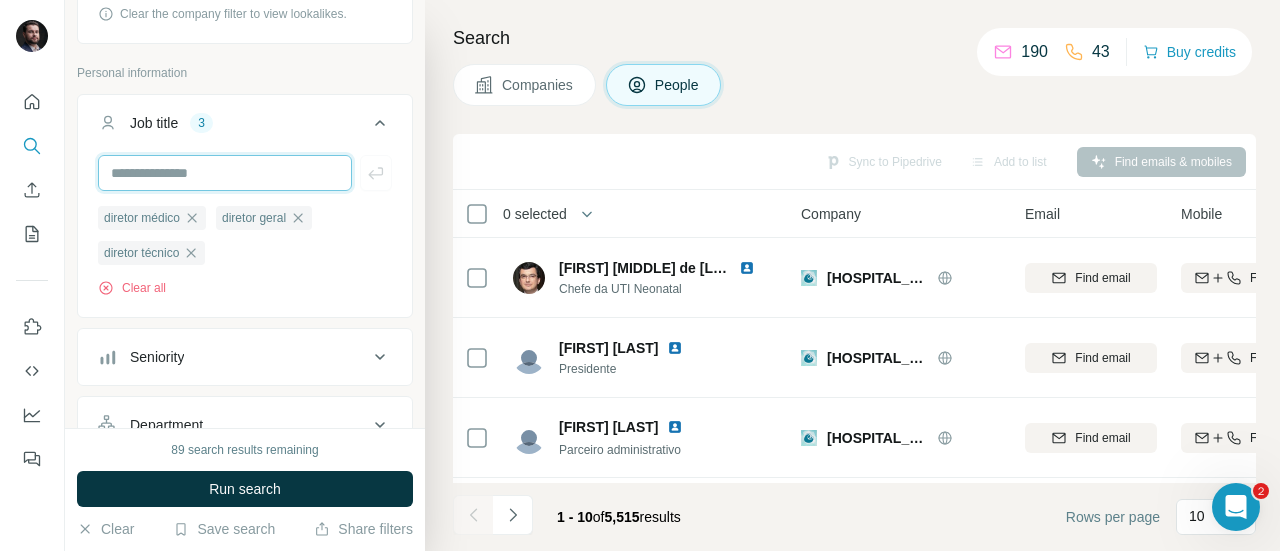 click at bounding box center (225, 173) 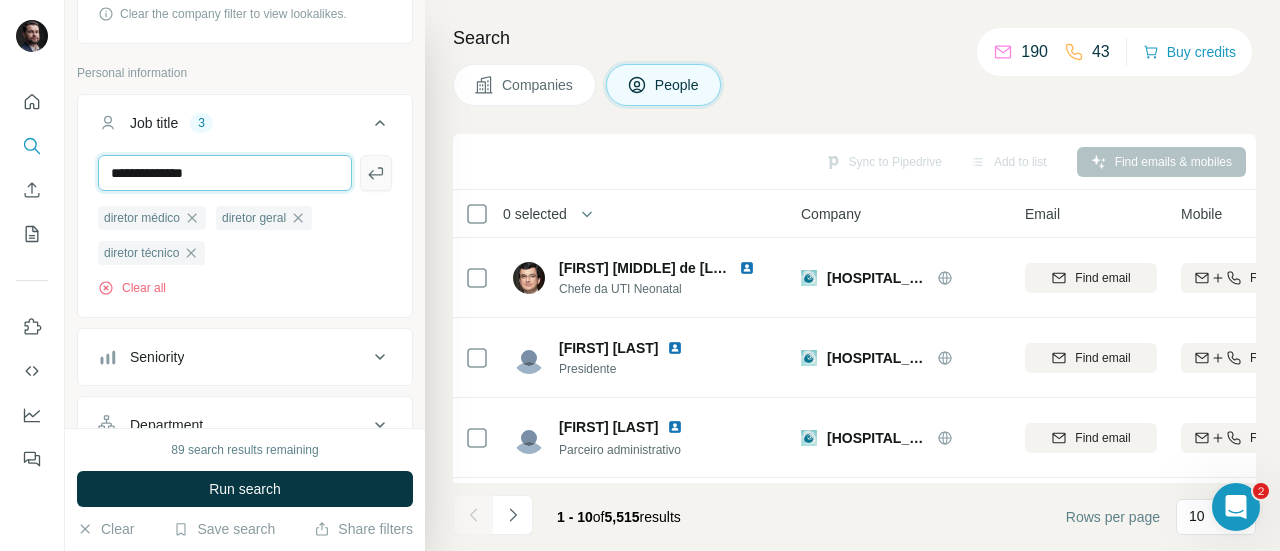 type on "**********" 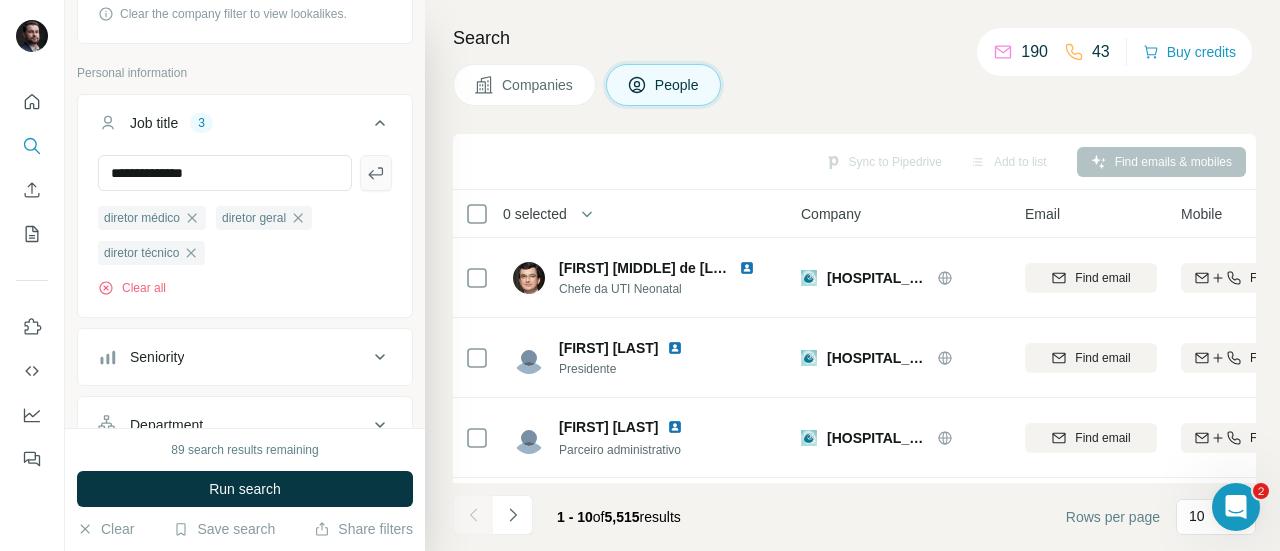 click 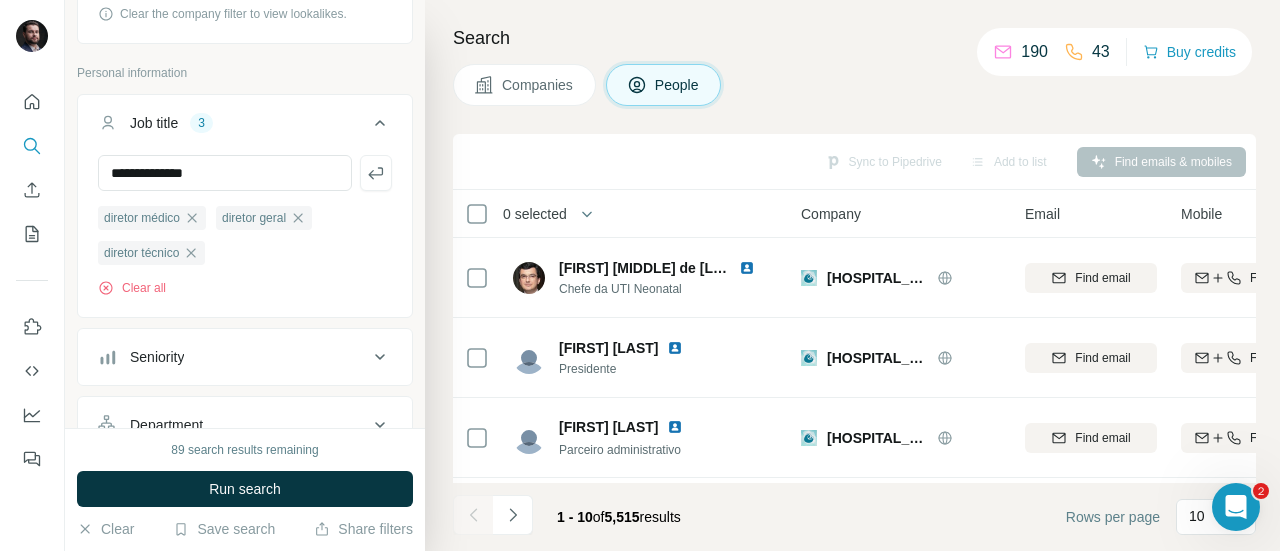 type 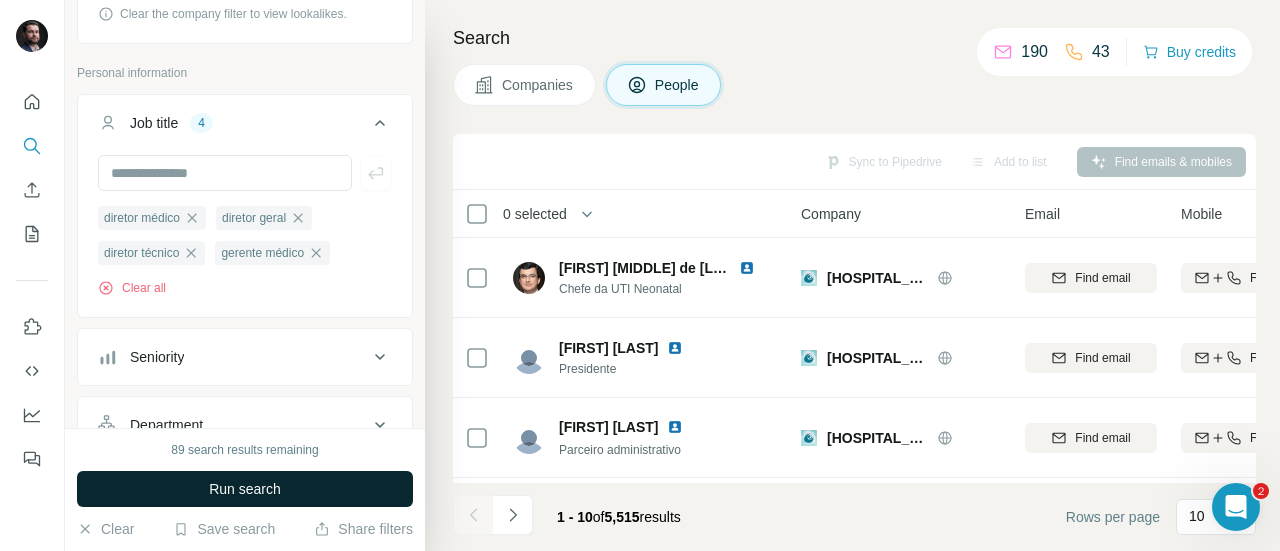 click on "Run search" at bounding box center (245, 489) 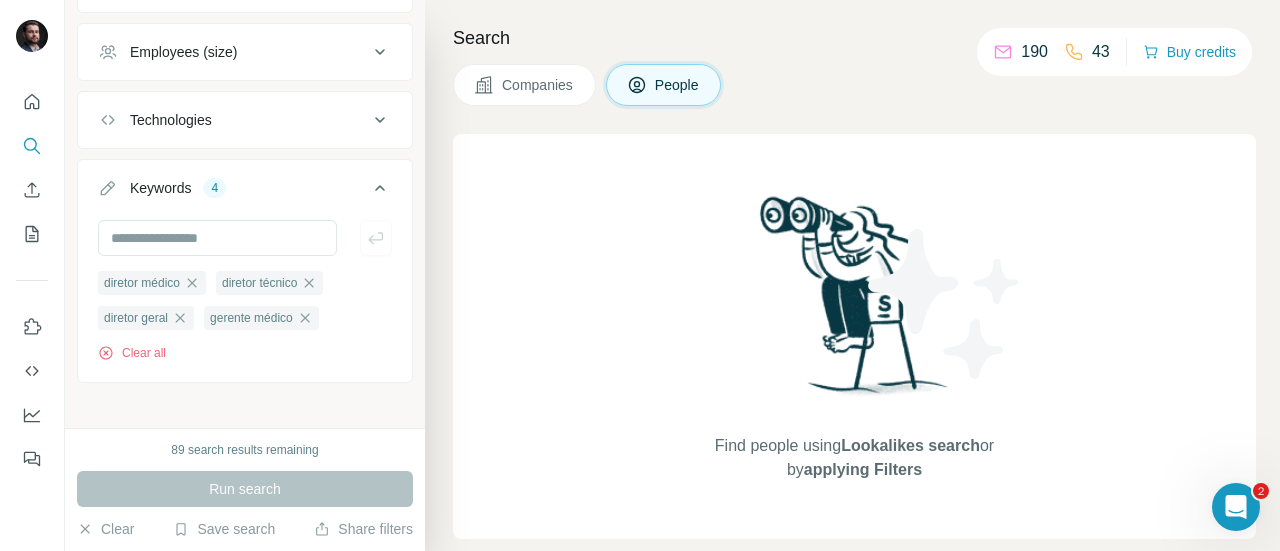scroll, scrollTop: 1472, scrollLeft: 0, axis: vertical 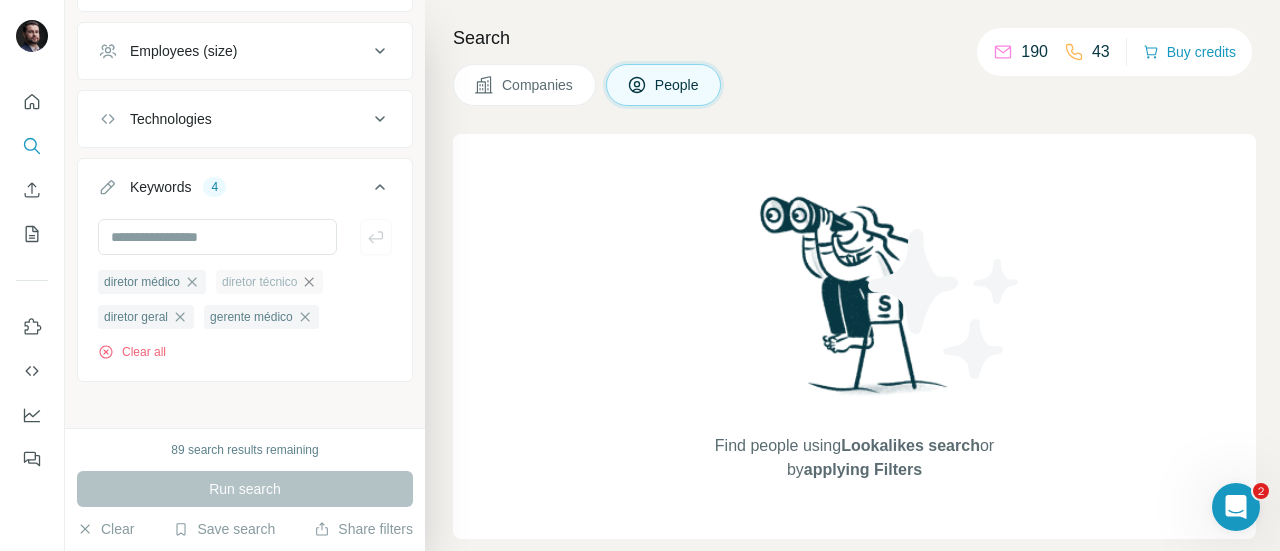 click 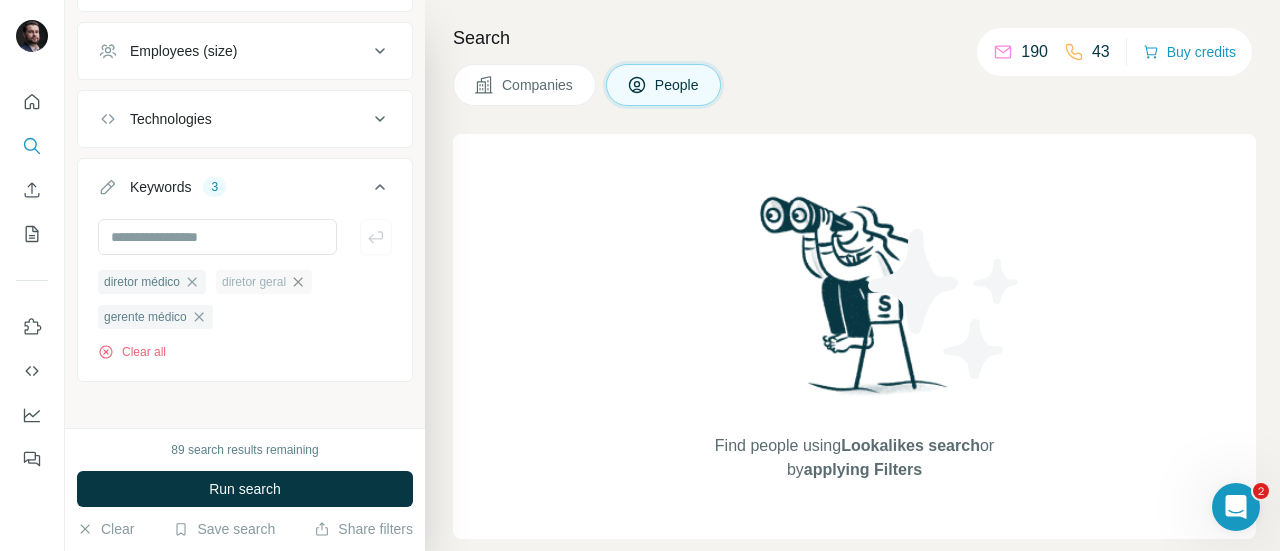 click 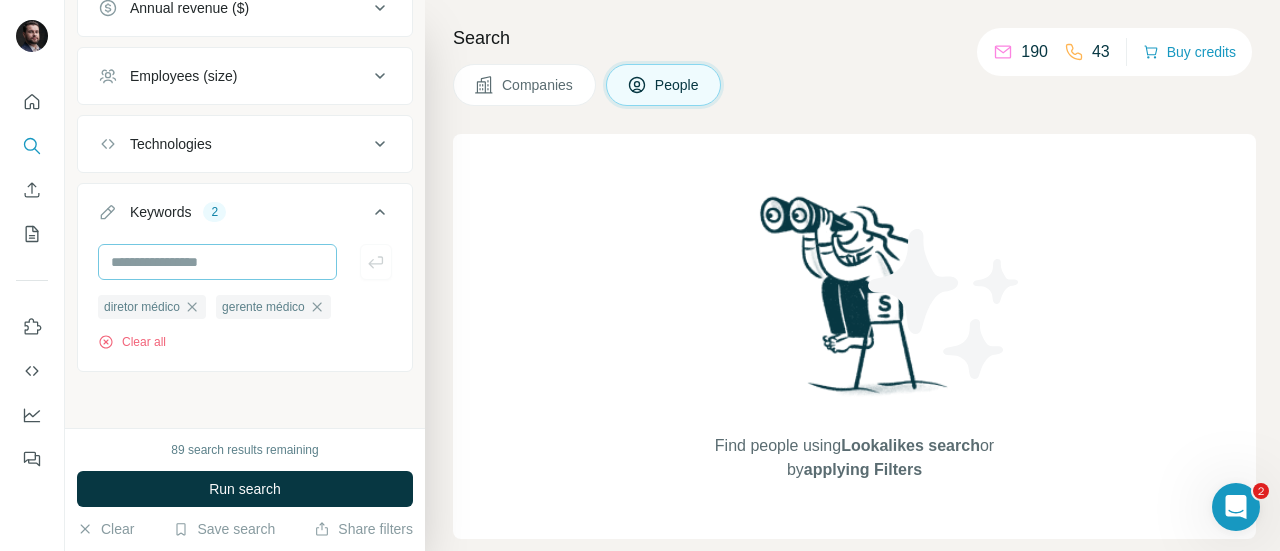 scroll, scrollTop: 1437, scrollLeft: 0, axis: vertical 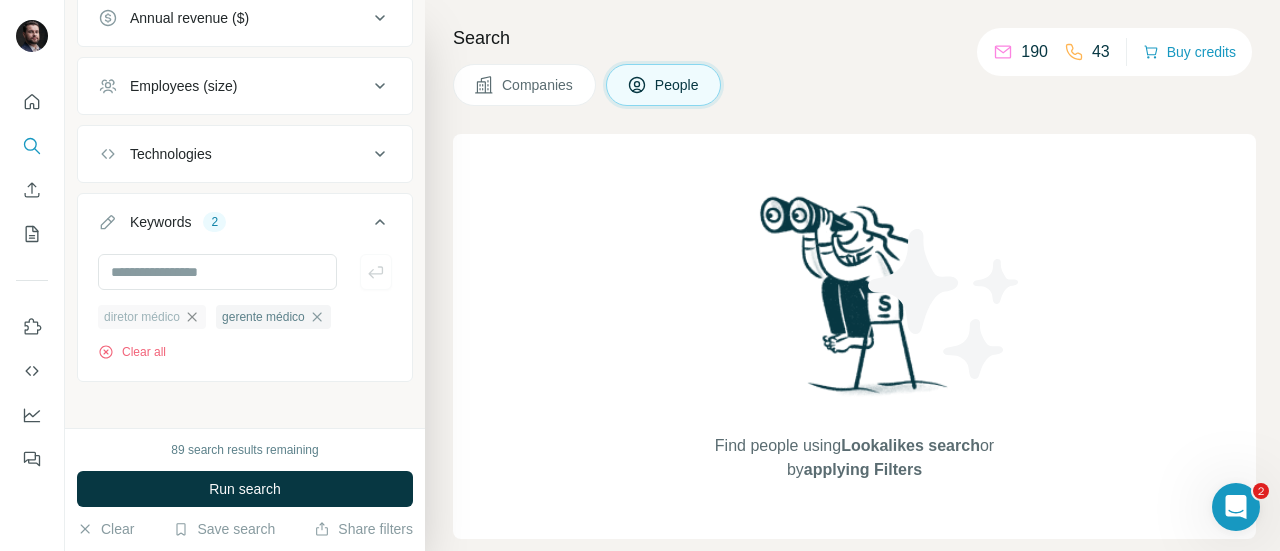 click 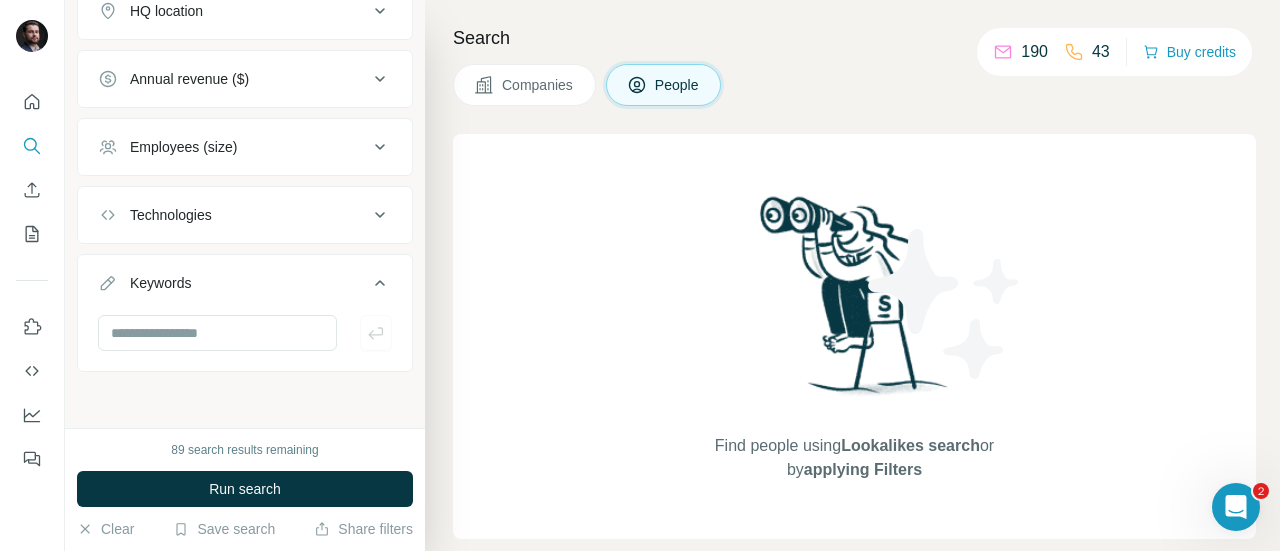 scroll, scrollTop: 1366, scrollLeft: 0, axis: vertical 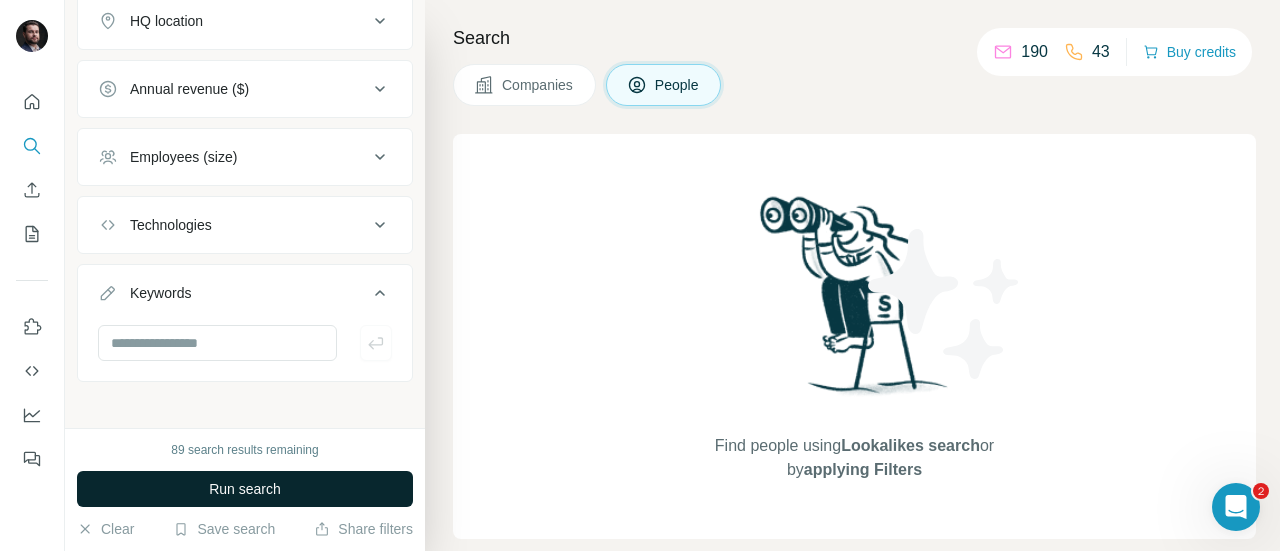 click on "Run search" at bounding box center (245, 489) 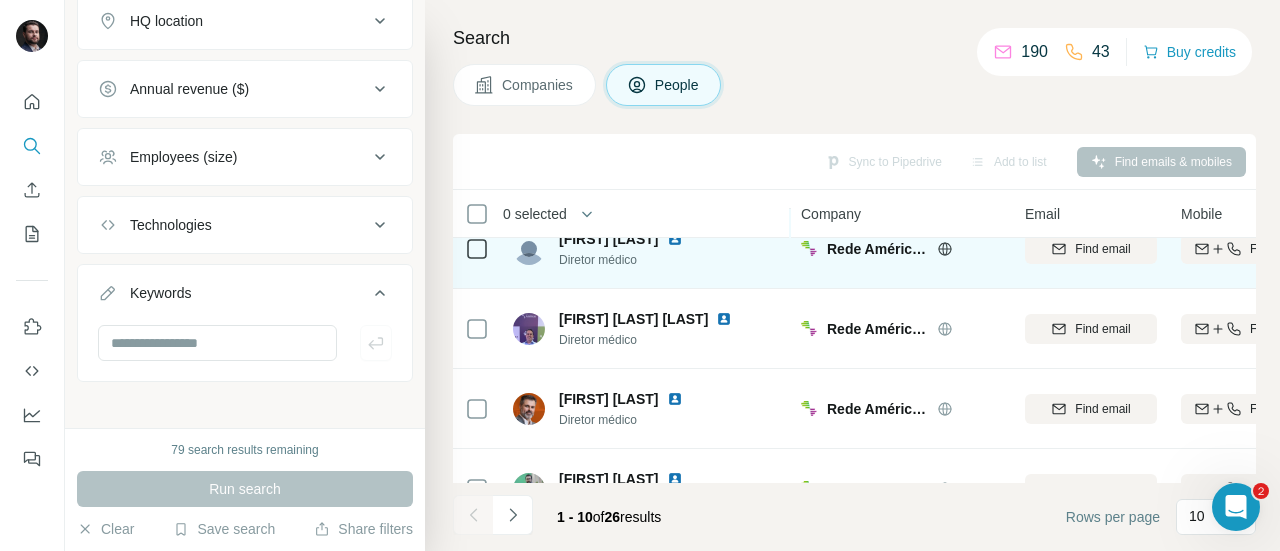 scroll, scrollTop: 300, scrollLeft: 0, axis: vertical 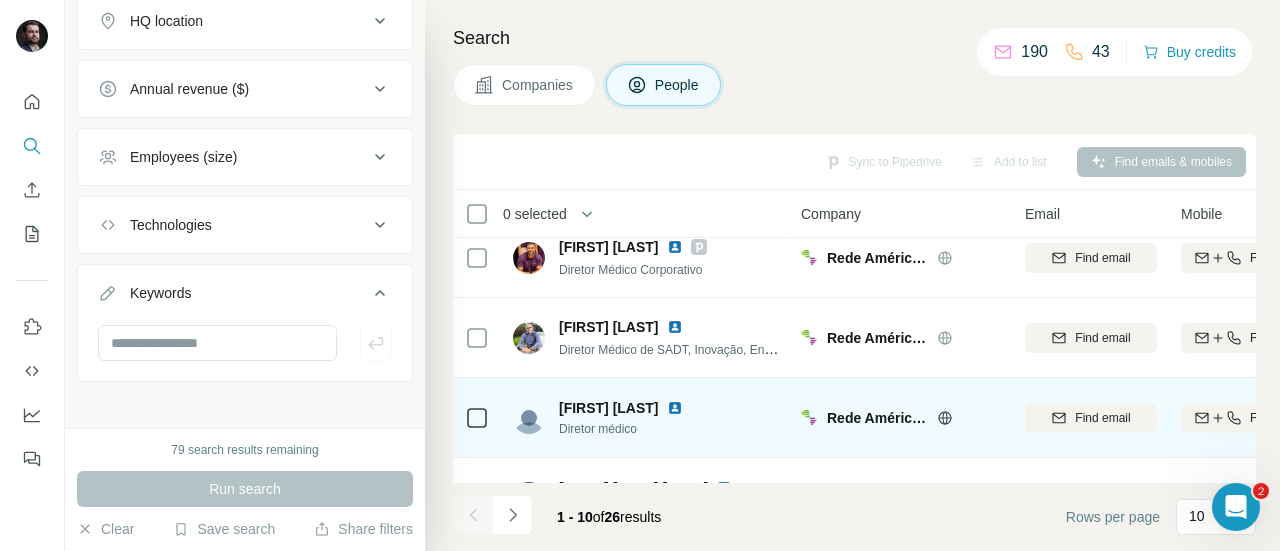 click at bounding box center (675, 408) 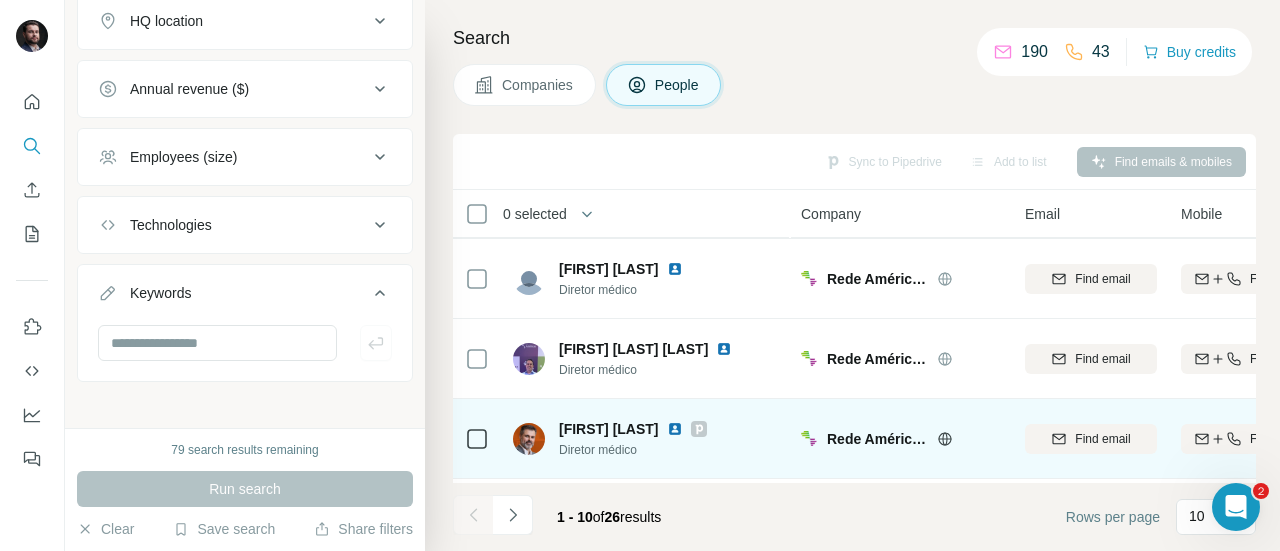 scroll, scrollTop: 300, scrollLeft: 0, axis: vertical 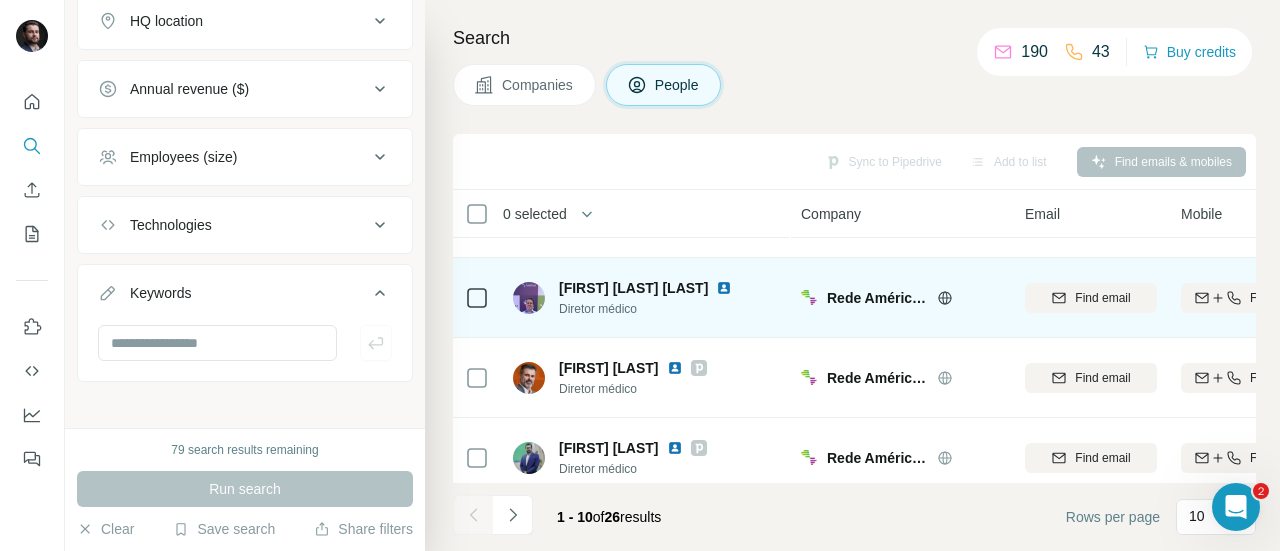 click at bounding box center (724, 288) 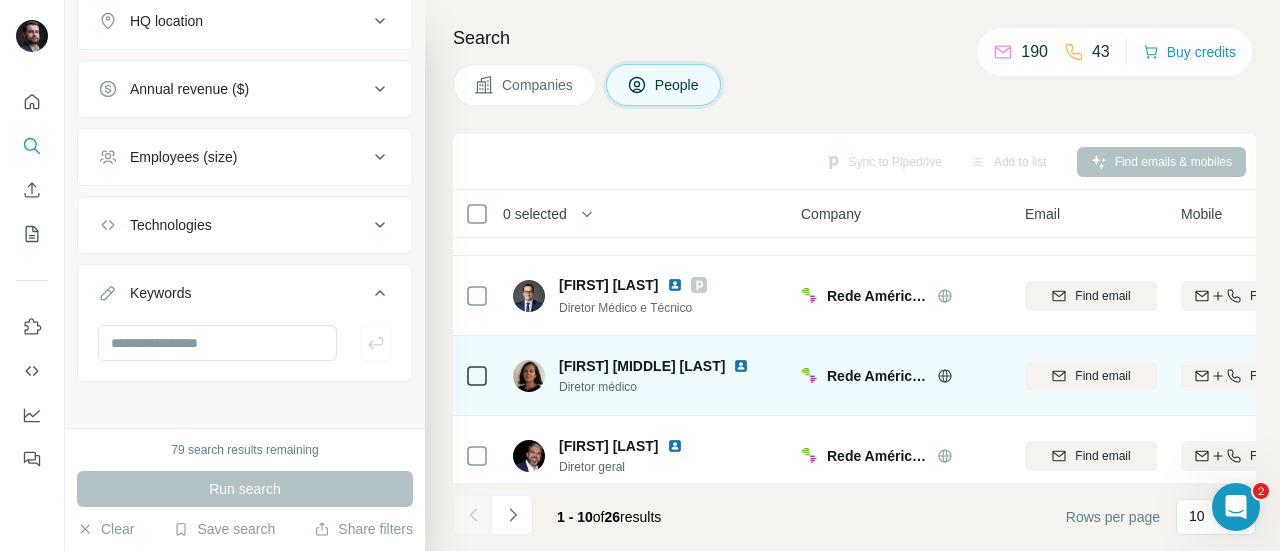 scroll, scrollTop: 564, scrollLeft: 0, axis: vertical 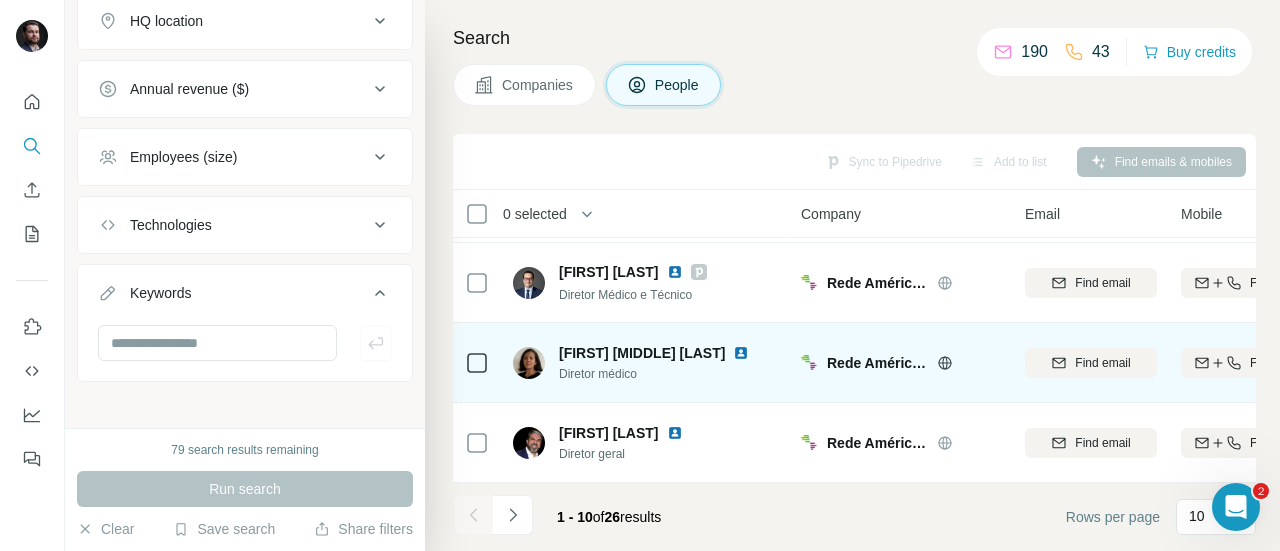 click at bounding box center [741, 353] 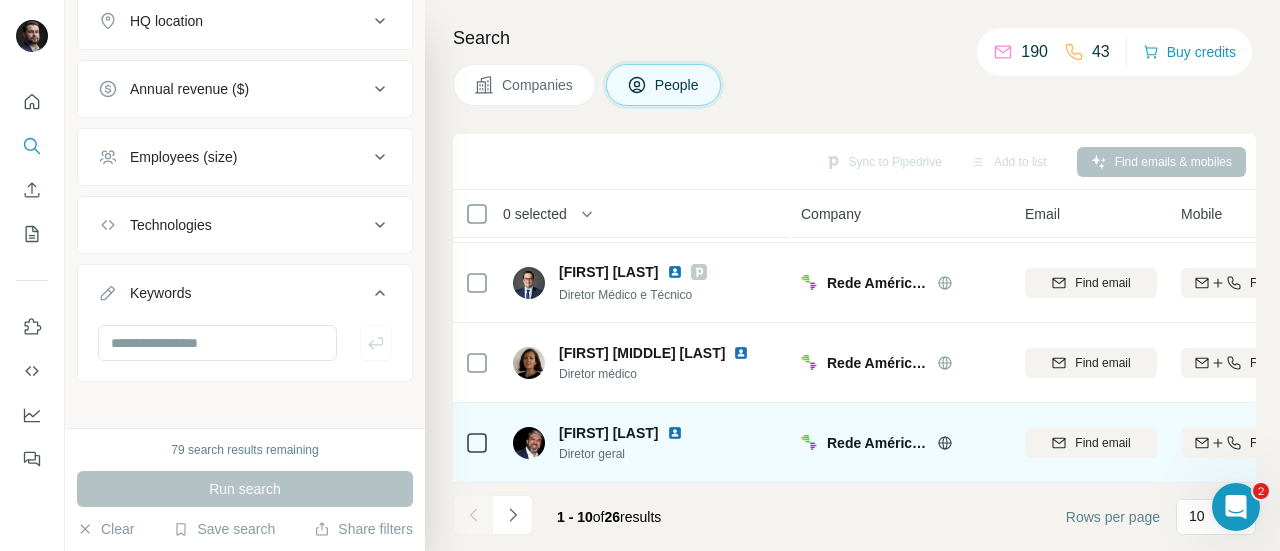 click at bounding box center [675, 433] 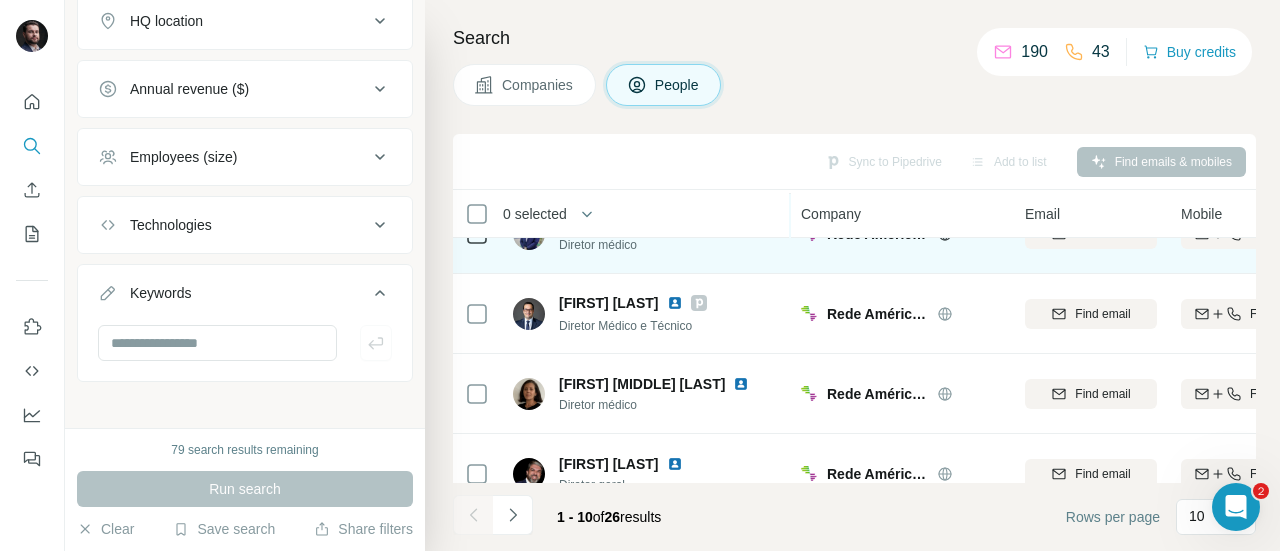 scroll, scrollTop: 564, scrollLeft: 0, axis: vertical 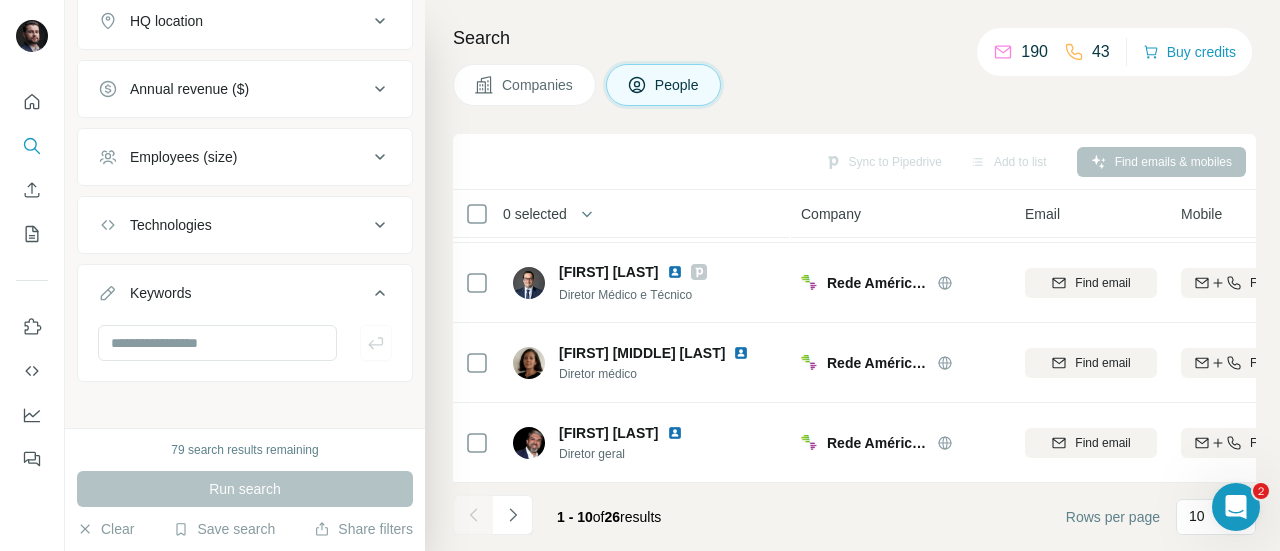 click at bounding box center (513, 515) 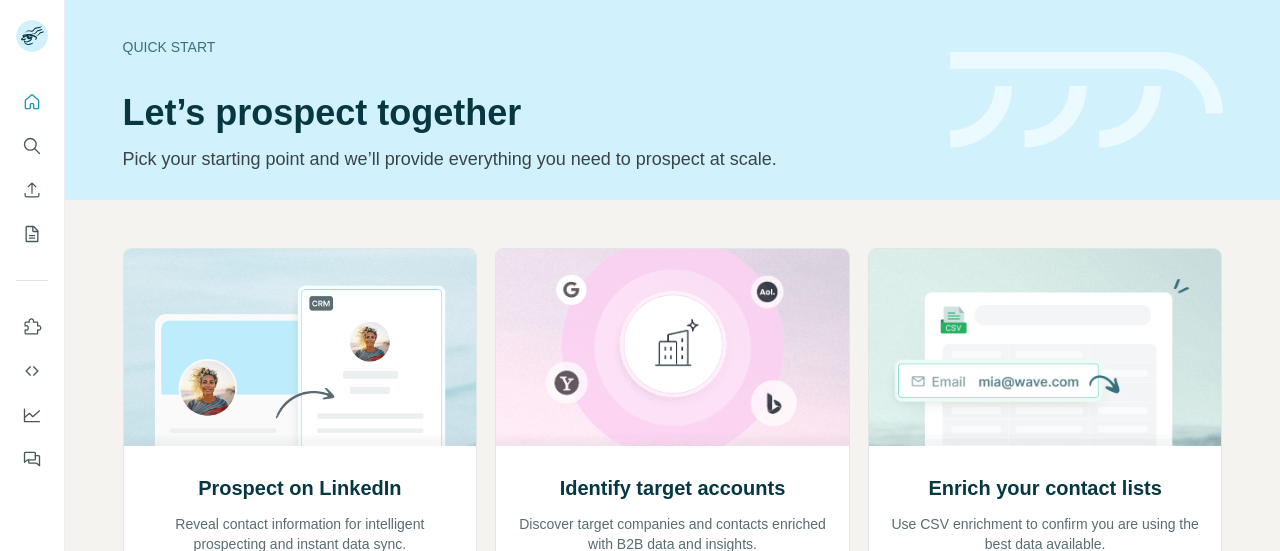 scroll, scrollTop: 0, scrollLeft: 0, axis: both 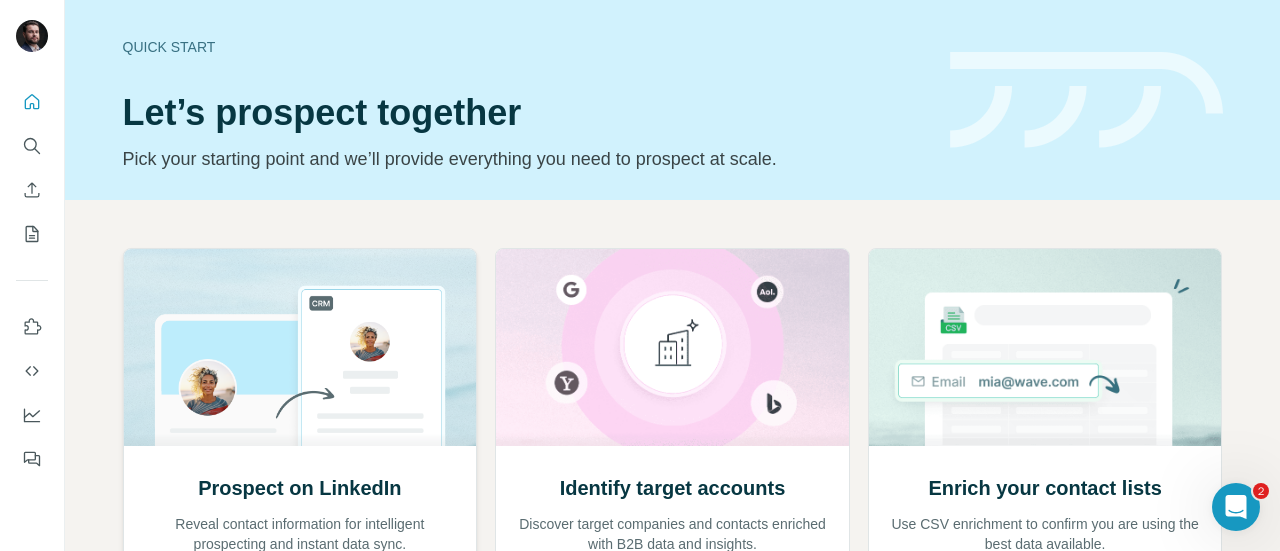 click at bounding box center [300, 347] 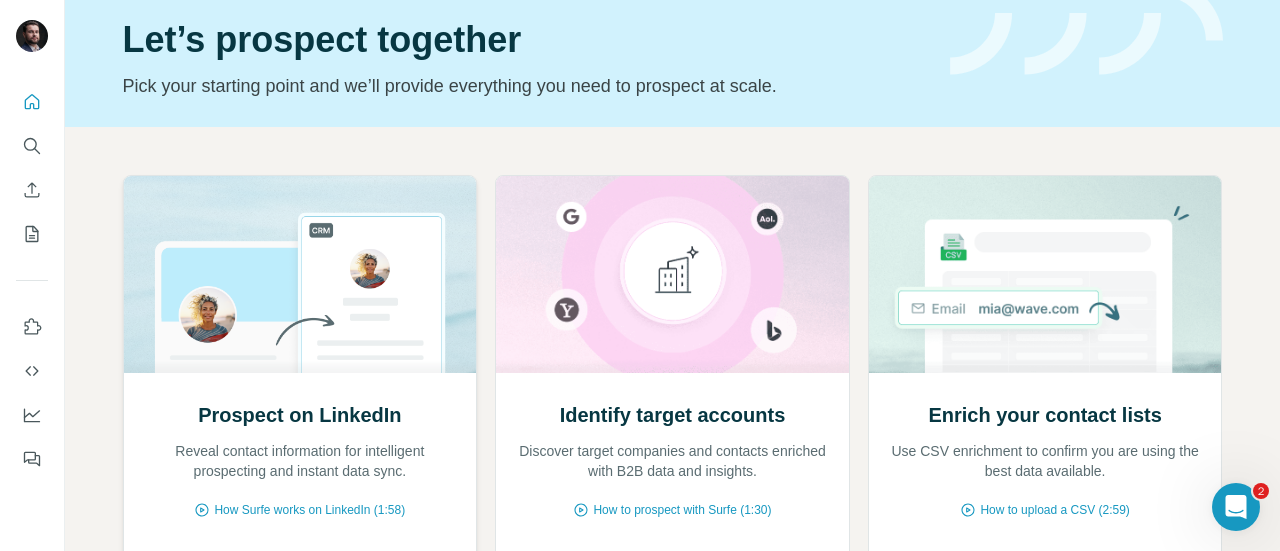 scroll, scrollTop: 200, scrollLeft: 0, axis: vertical 